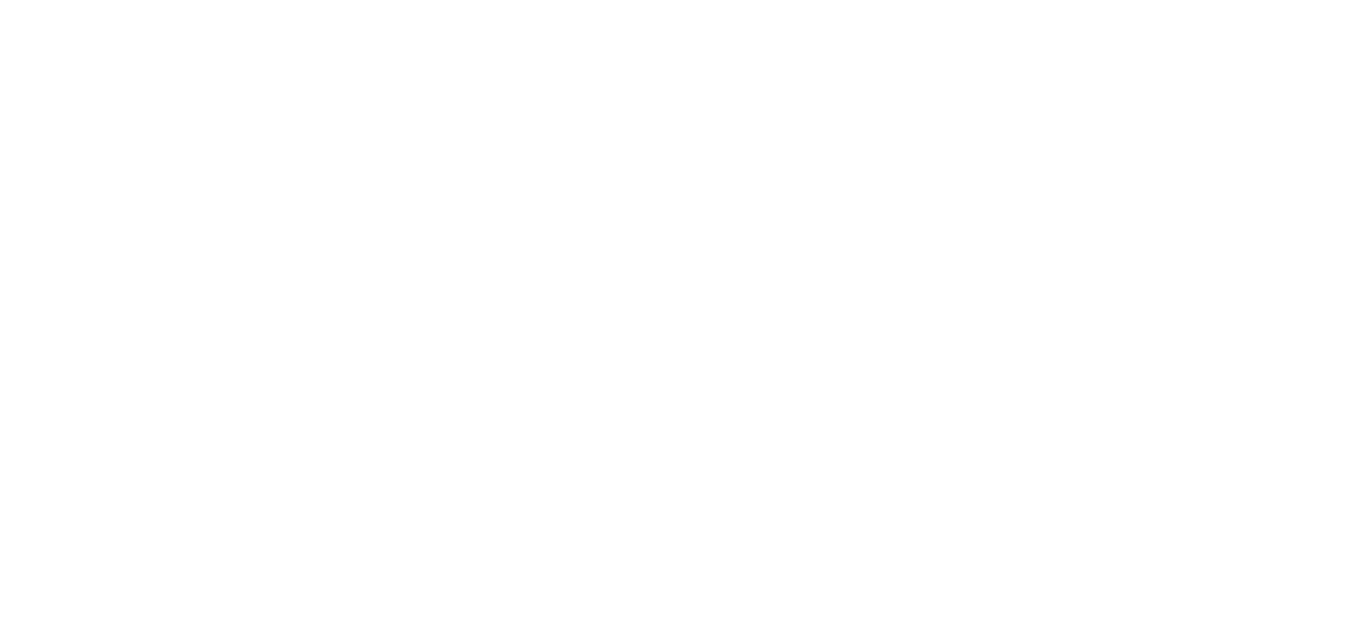 scroll, scrollTop: 0, scrollLeft: 0, axis: both 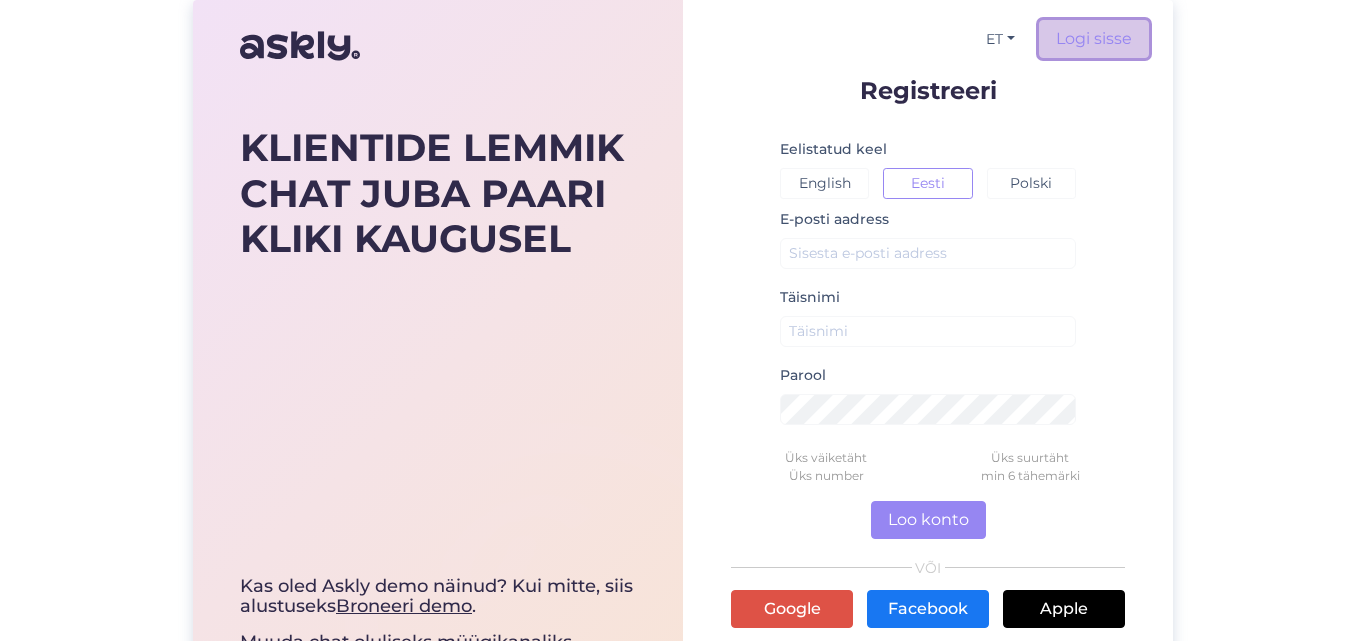 click on "Logi sisse" at bounding box center [1094, 39] 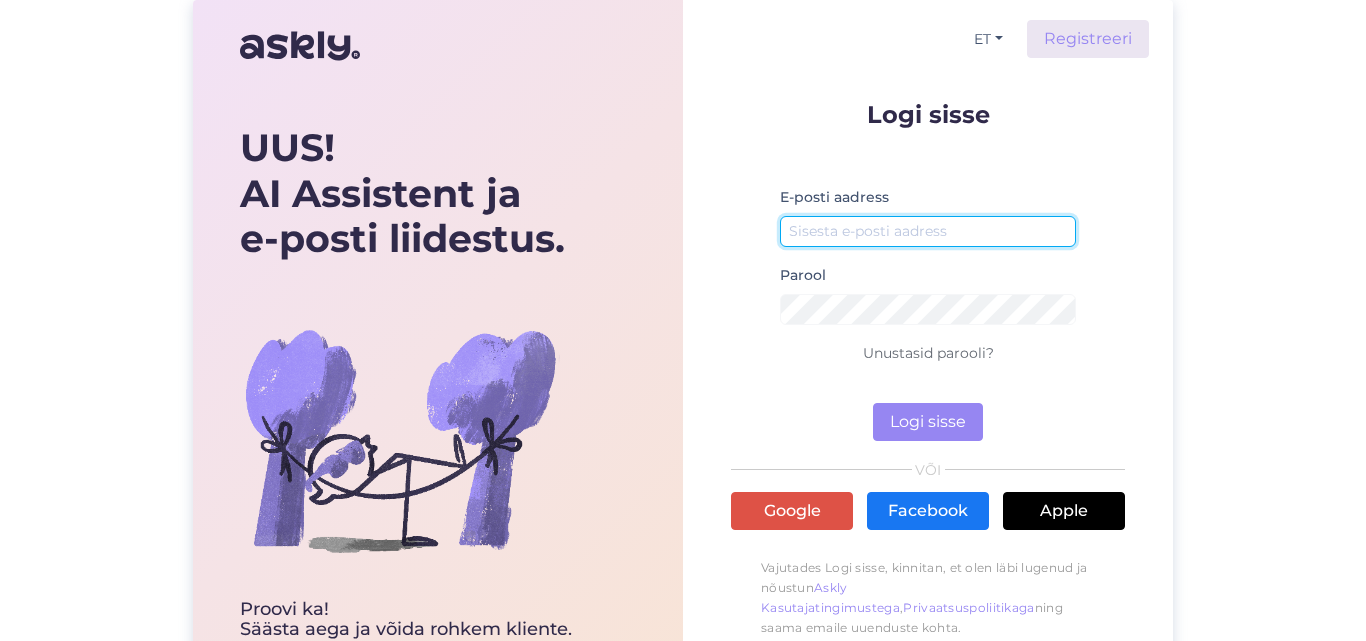 type on "info@kingadkotid.ee" 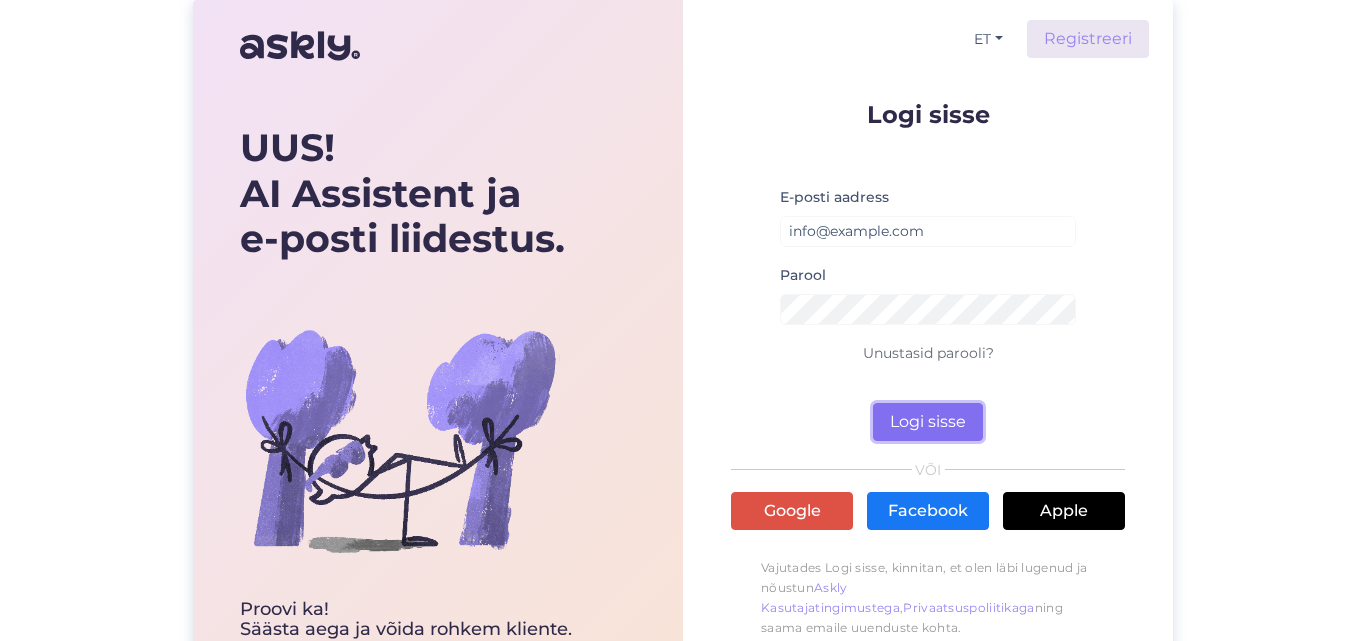 click on "Logi sisse" at bounding box center [928, 422] 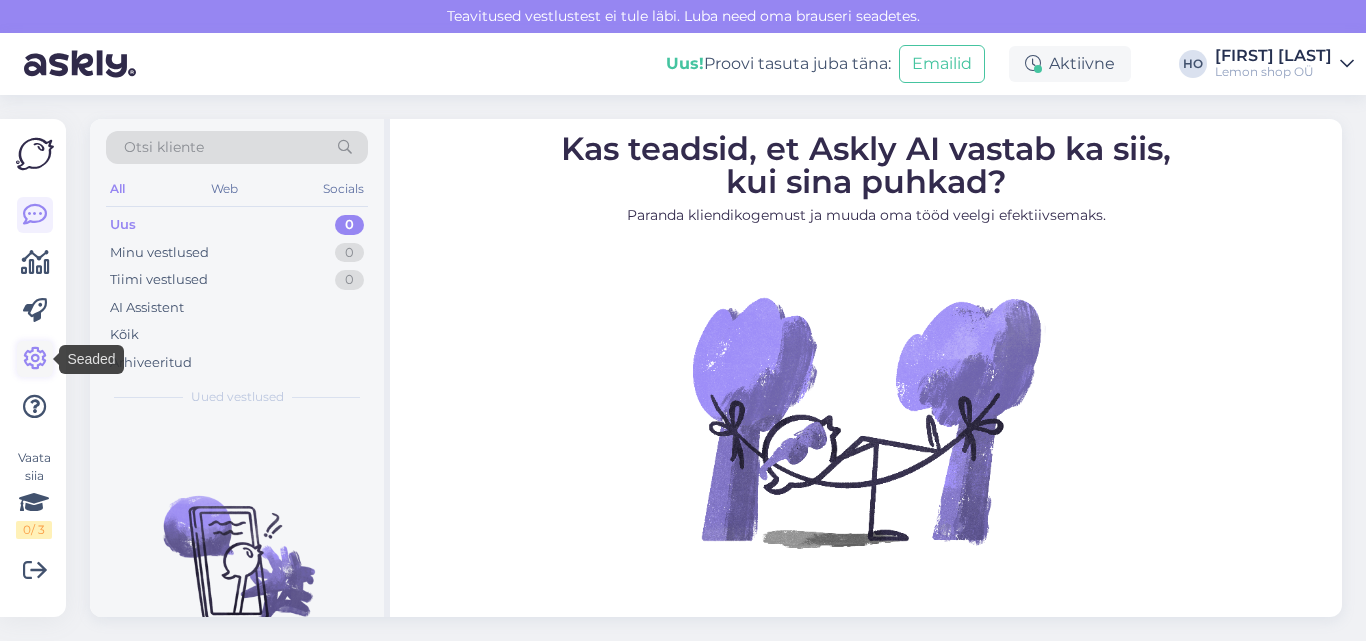 click at bounding box center [35, 359] 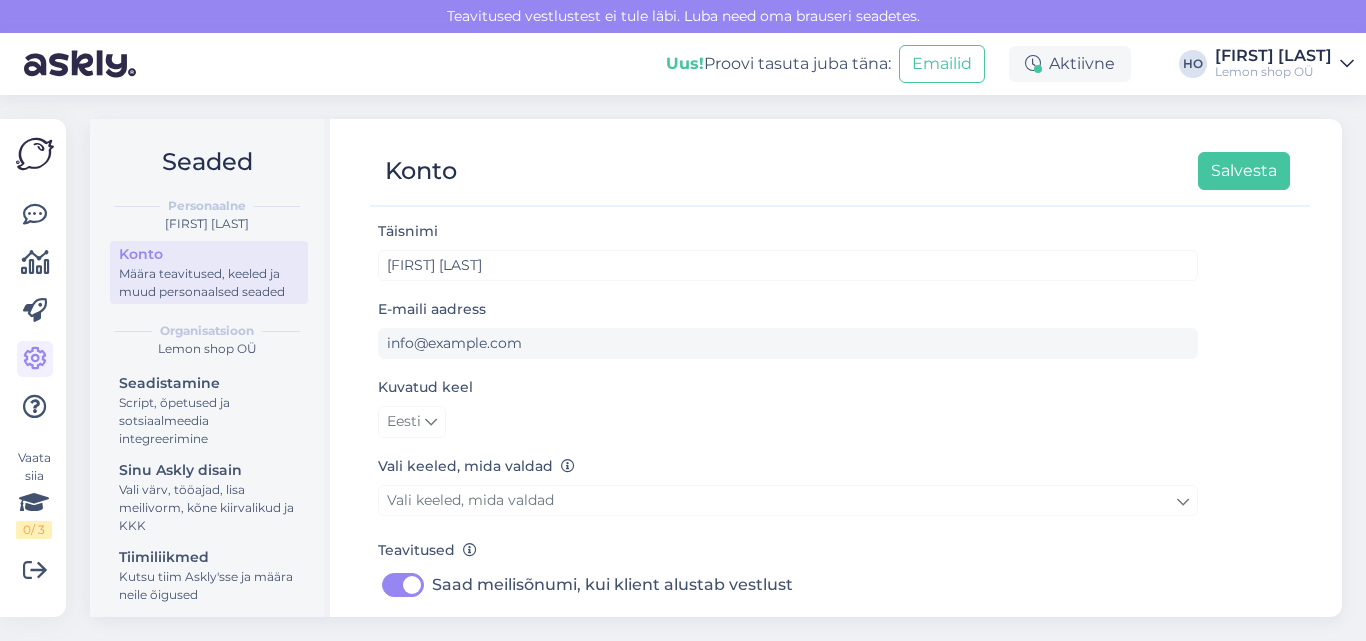 scroll, scrollTop: 100, scrollLeft: 0, axis: vertical 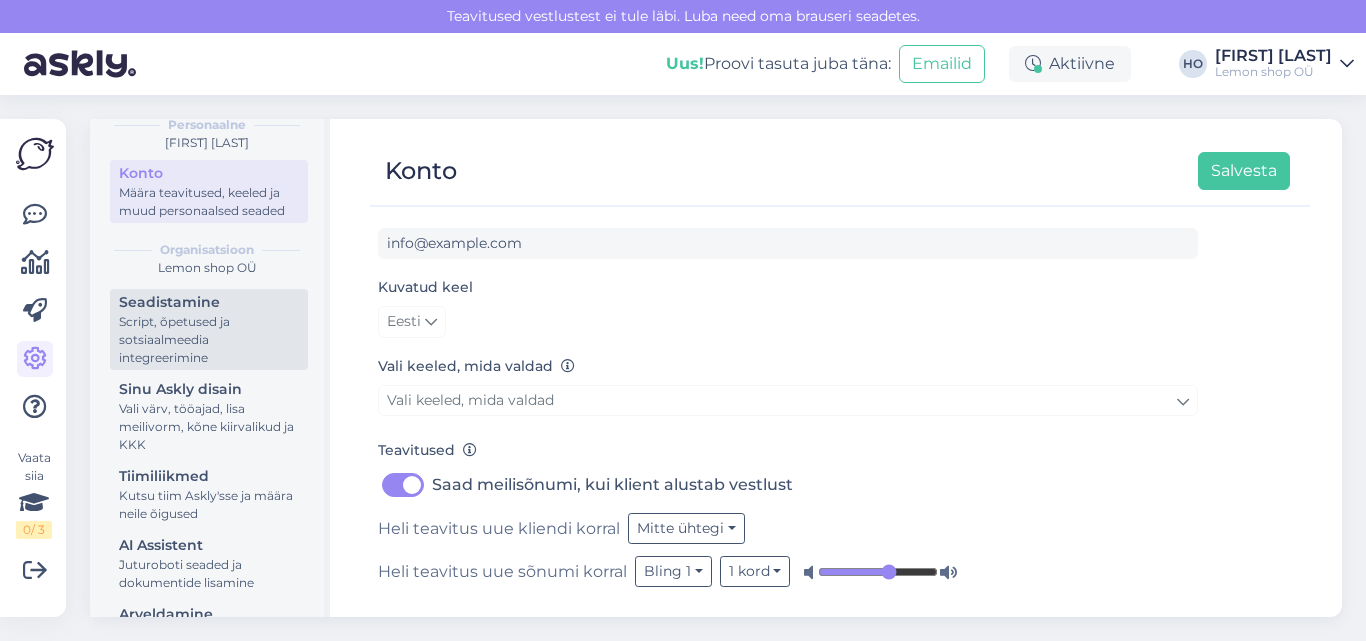 click on "Script, õpetused ja sotsiaalmeedia integreerimine" at bounding box center (209, 340) 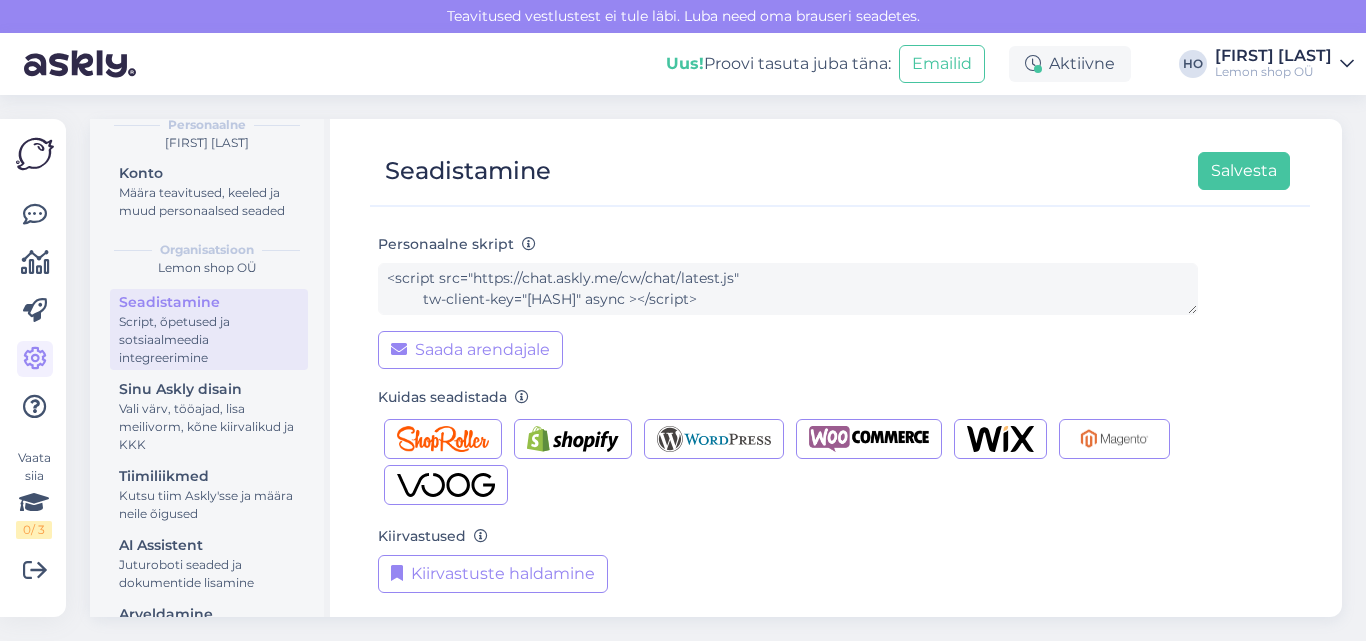 scroll, scrollTop: 123, scrollLeft: 0, axis: vertical 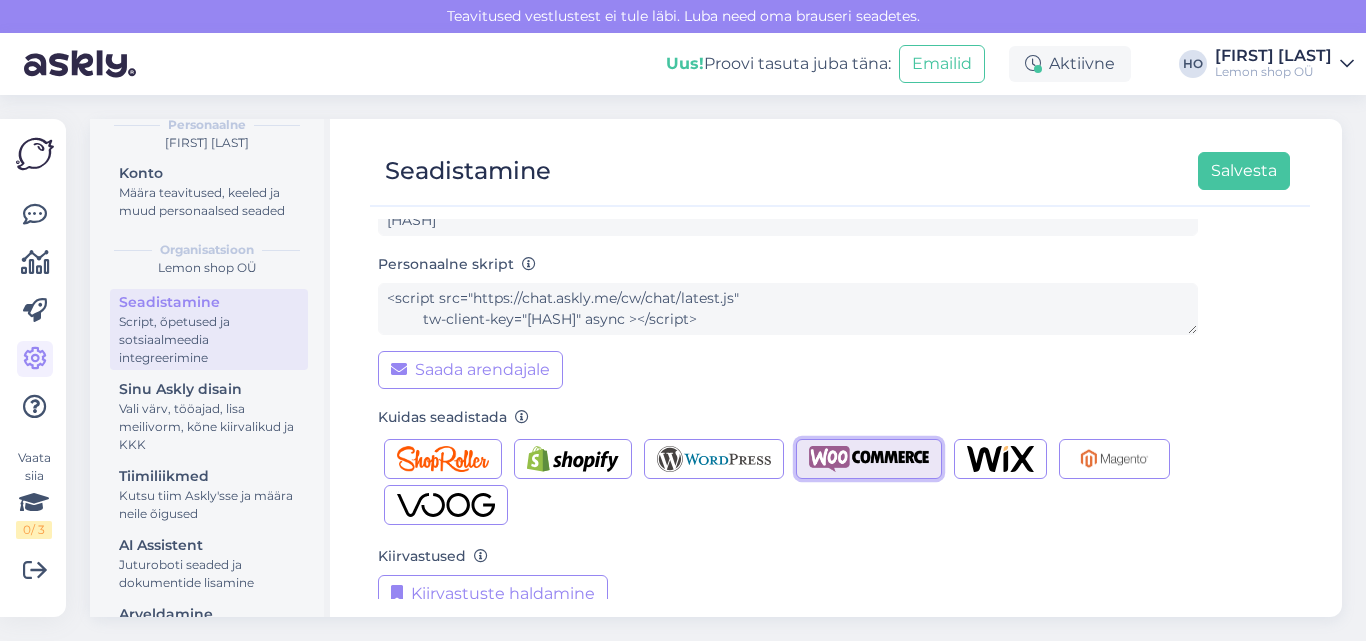 click at bounding box center (869, 459) 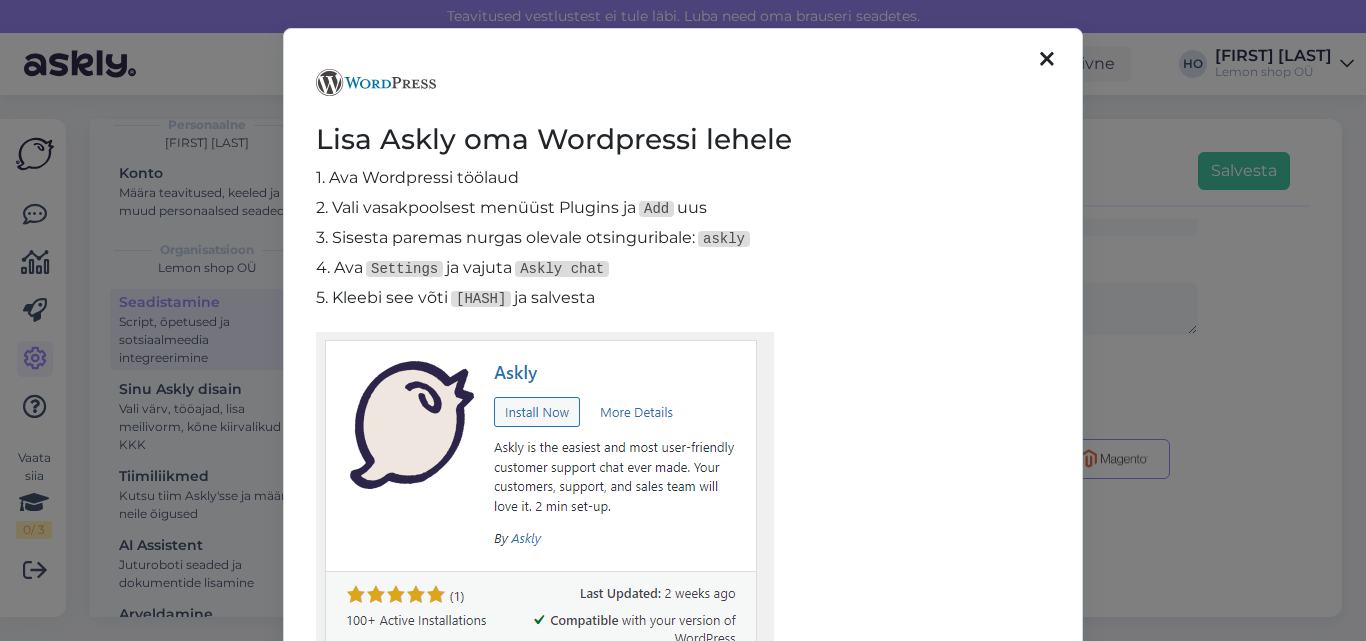 drag, startPoint x: 636, startPoint y: 297, endPoint x: 454, endPoint y: 299, distance: 182.01099 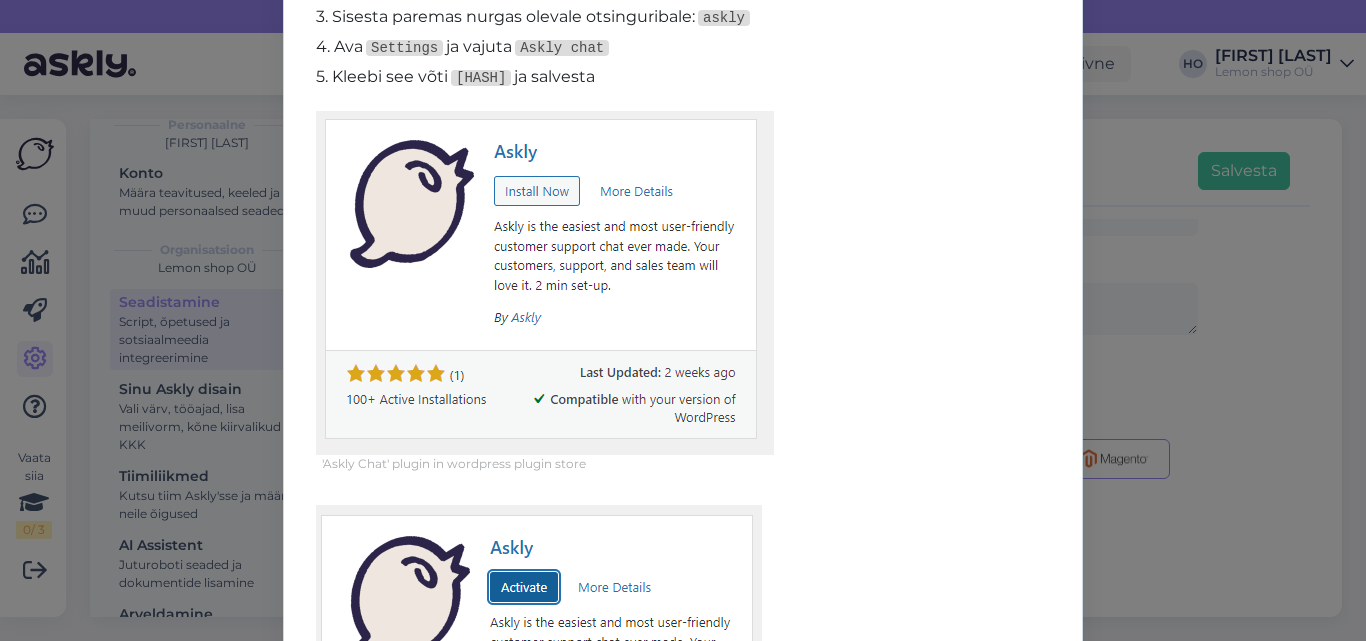 scroll, scrollTop: 100, scrollLeft: 0, axis: vertical 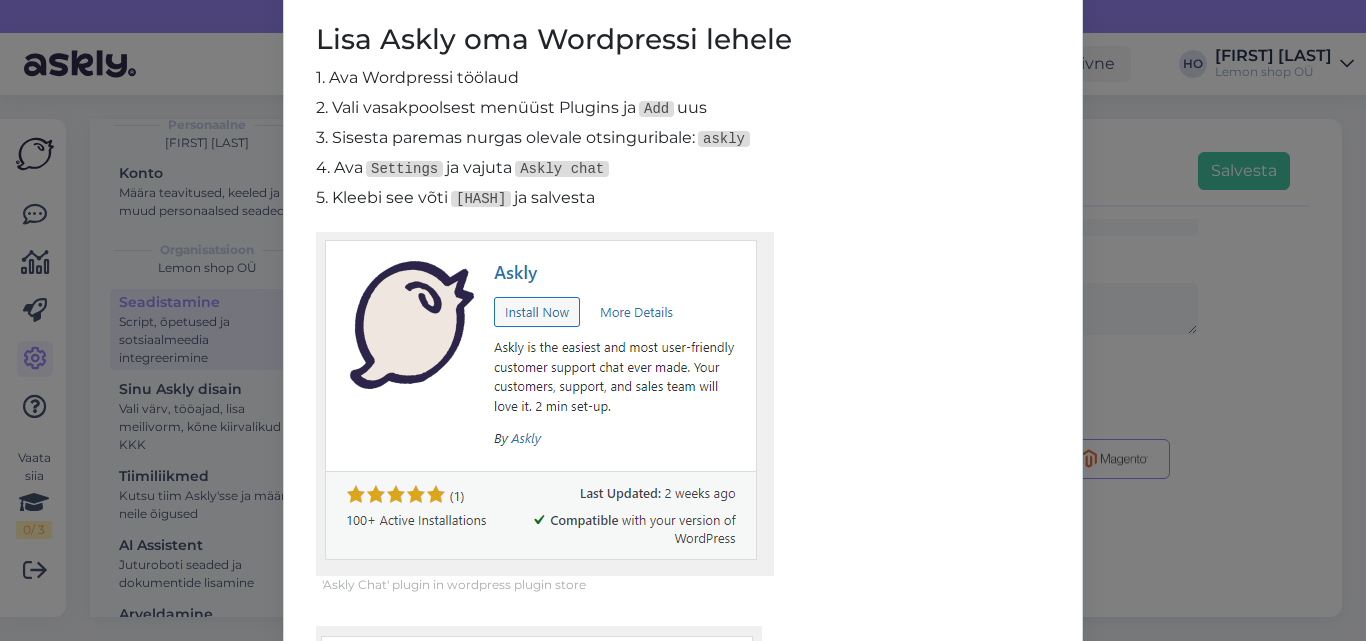 copy on "b4lsywyvkvxpexadd0sd6wss" 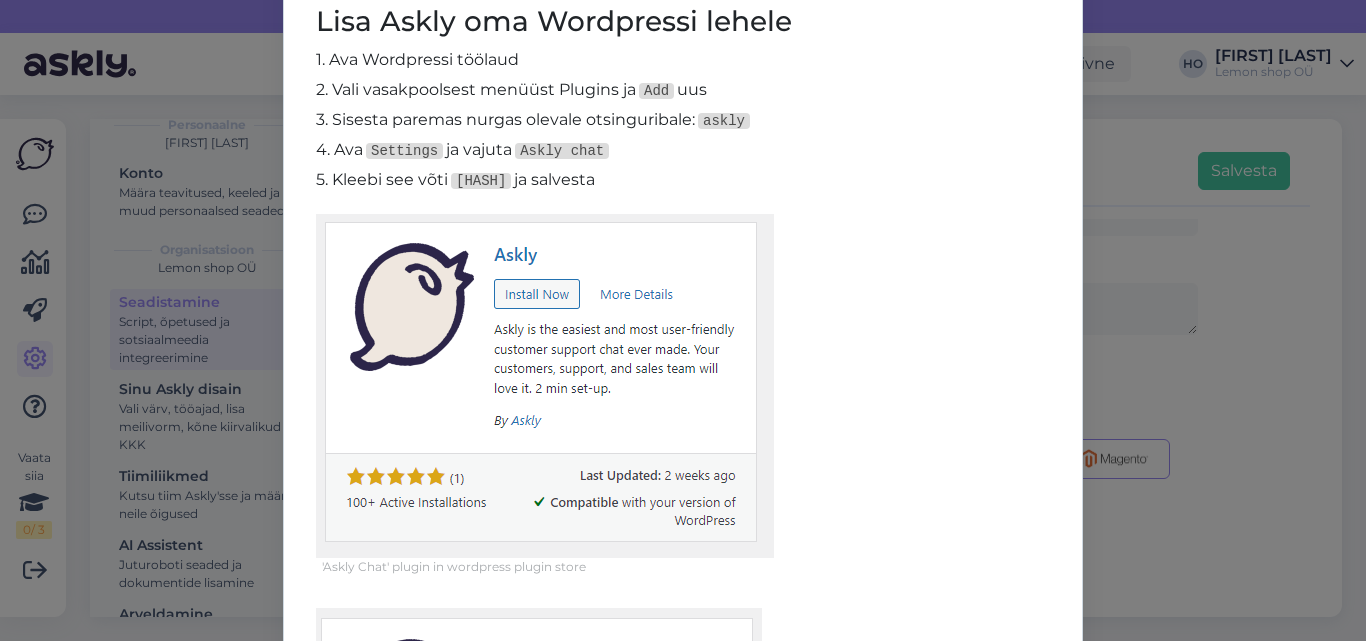 scroll, scrollTop: 0, scrollLeft: 0, axis: both 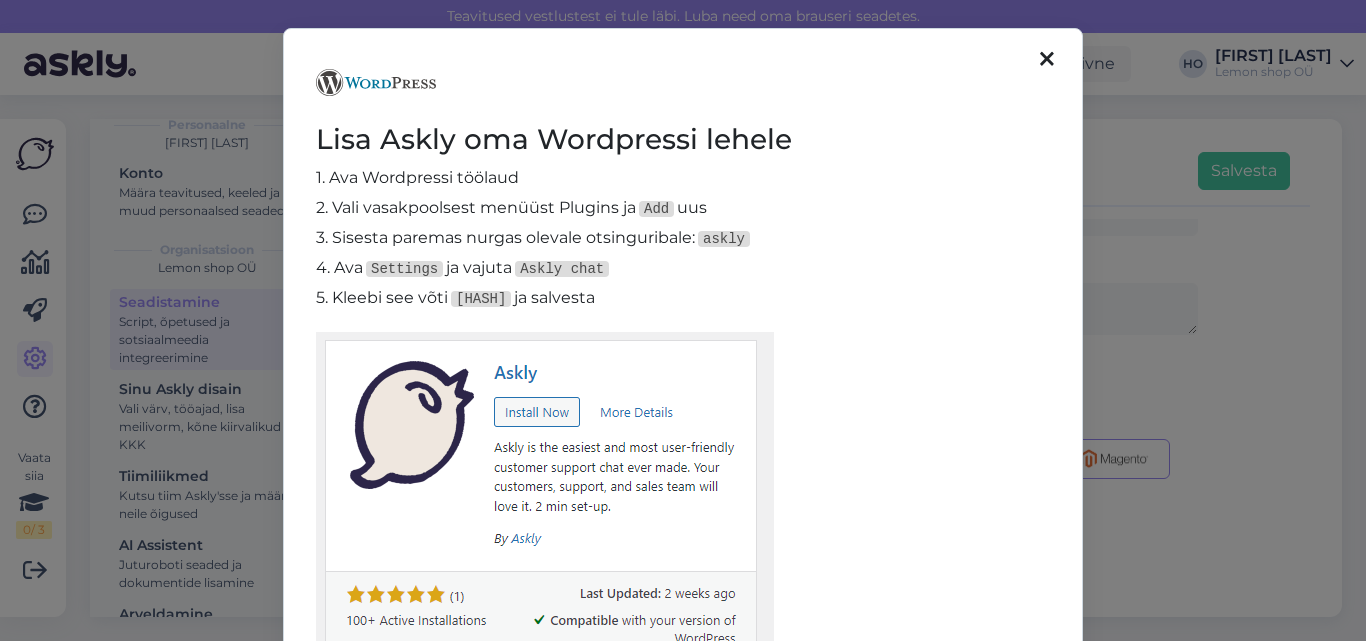 click at bounding box center [1047, 60] 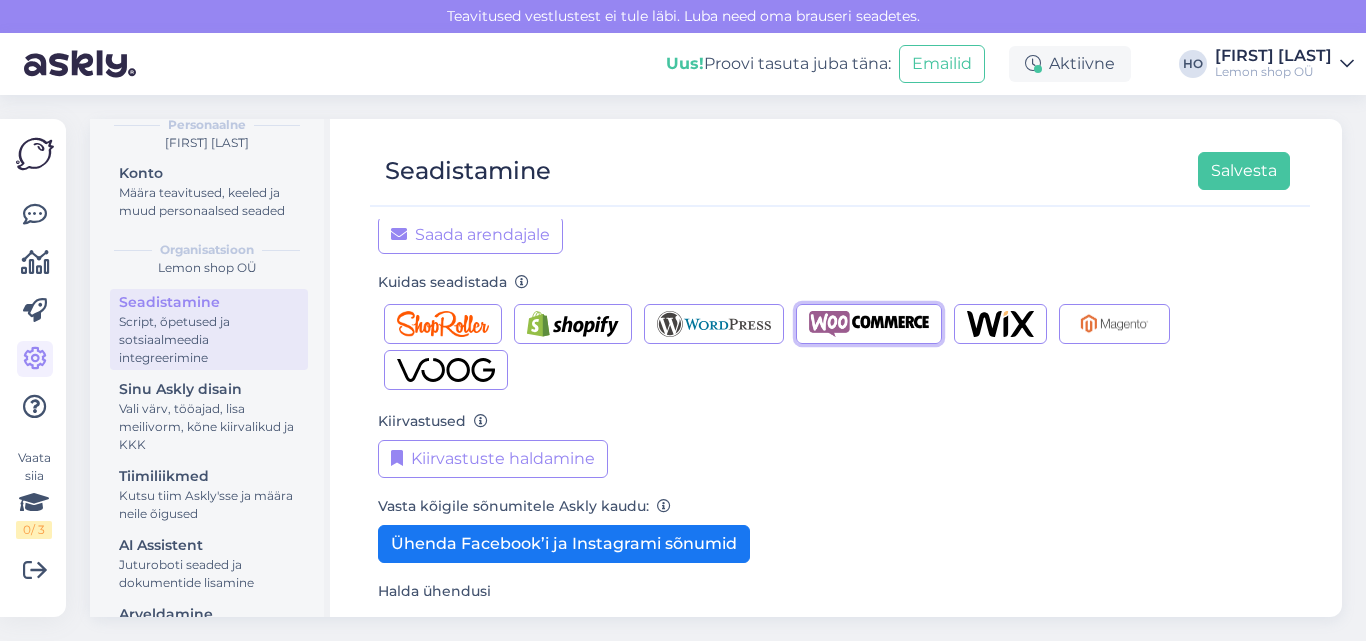 scroll, scrollTop: 223, scrollLeft: 0, axis: vertical 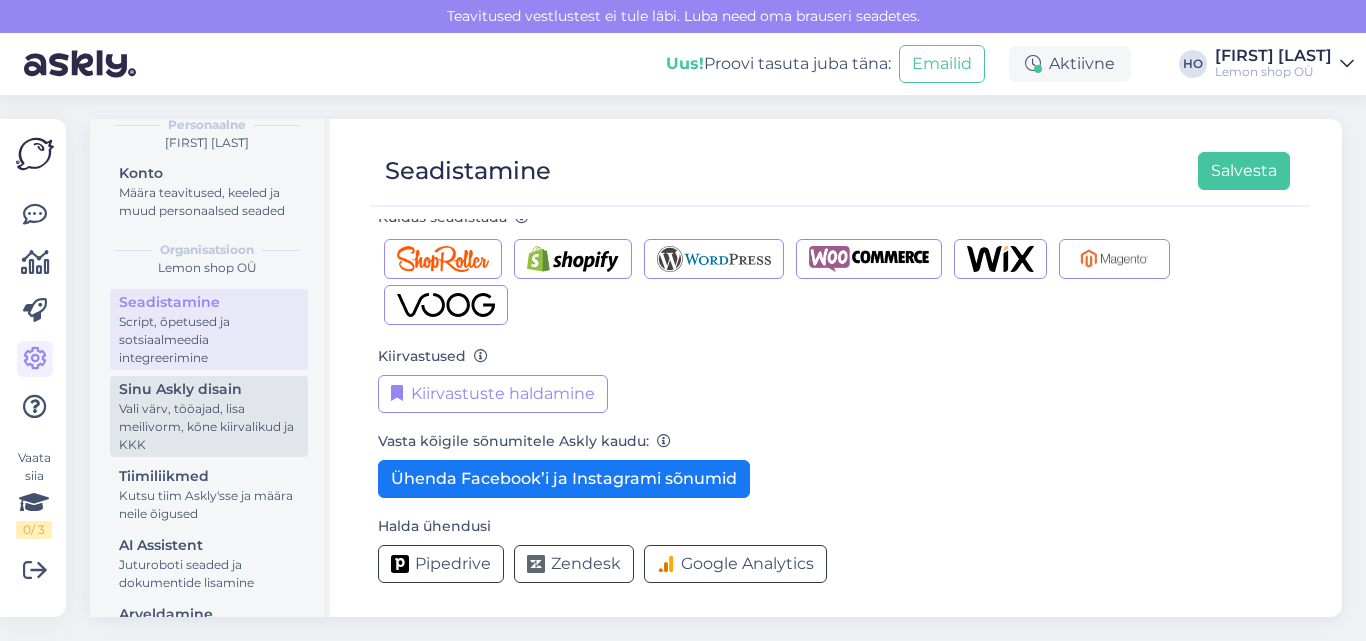 click on "Vali värv, tööajad, lisa meilivorm, kõne kiirvalikud ja KKK" at bounding box center (209, 427) 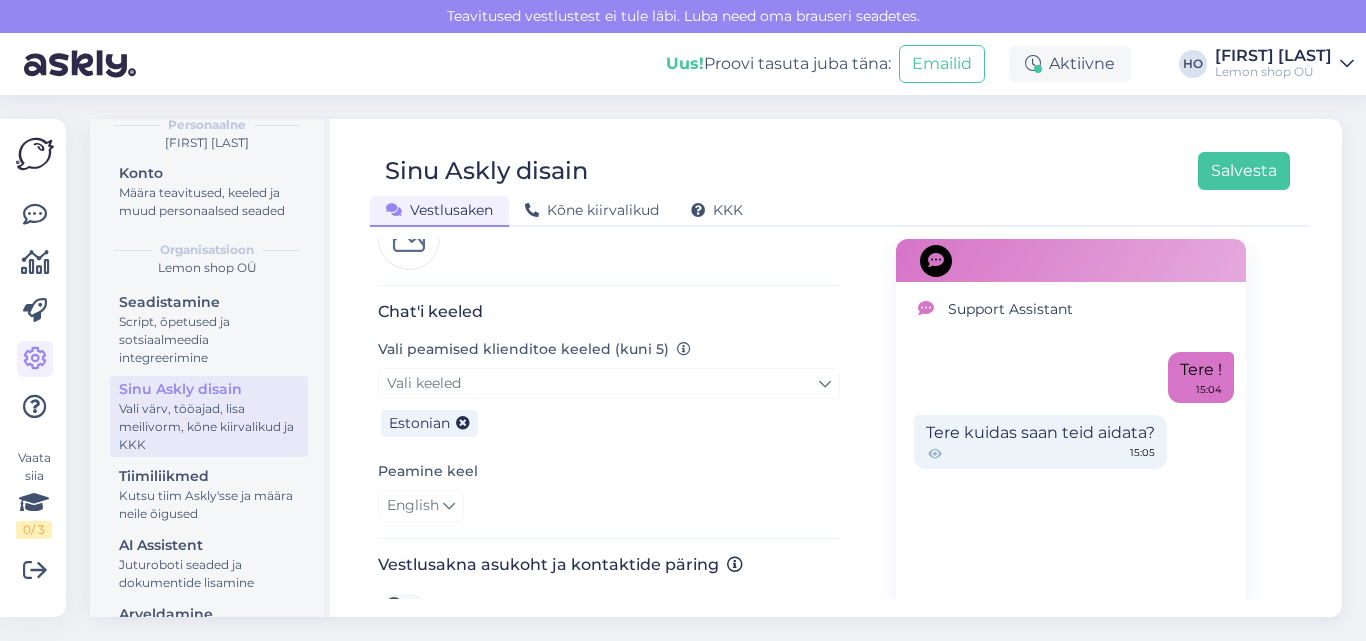 scroll, scrollTop: 400, scrollLeft: 0, axis: vertical 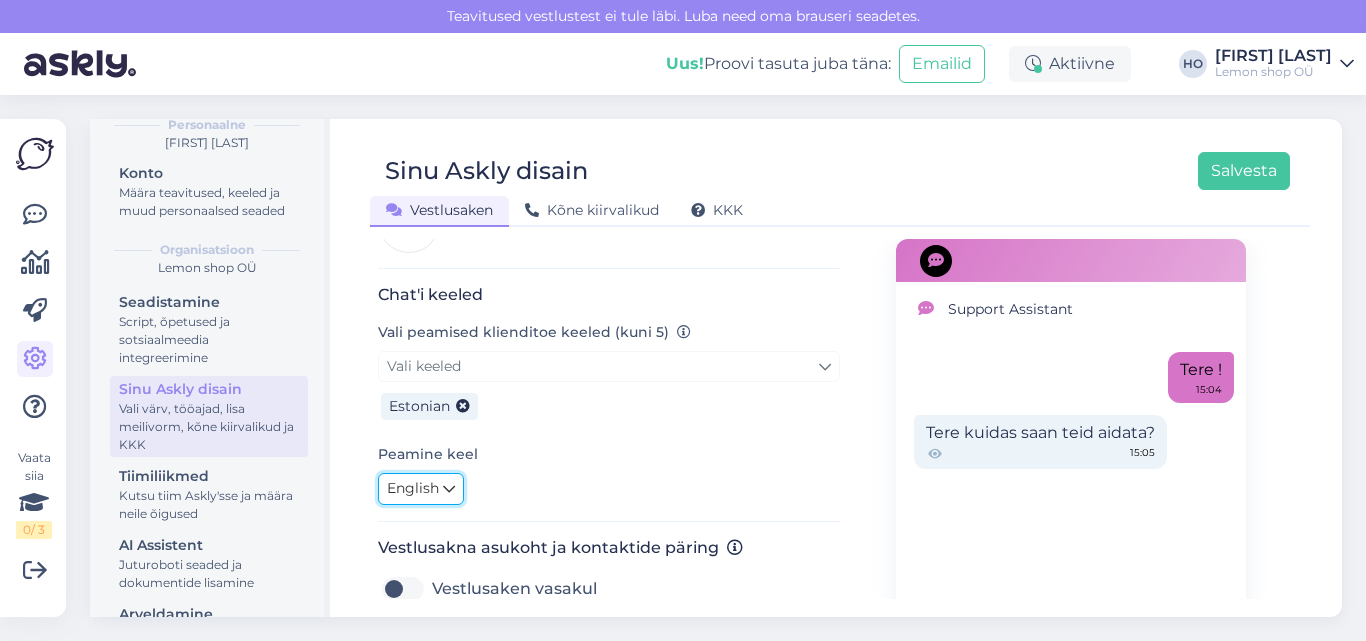 click on "English" at bounding box center (413, 489) 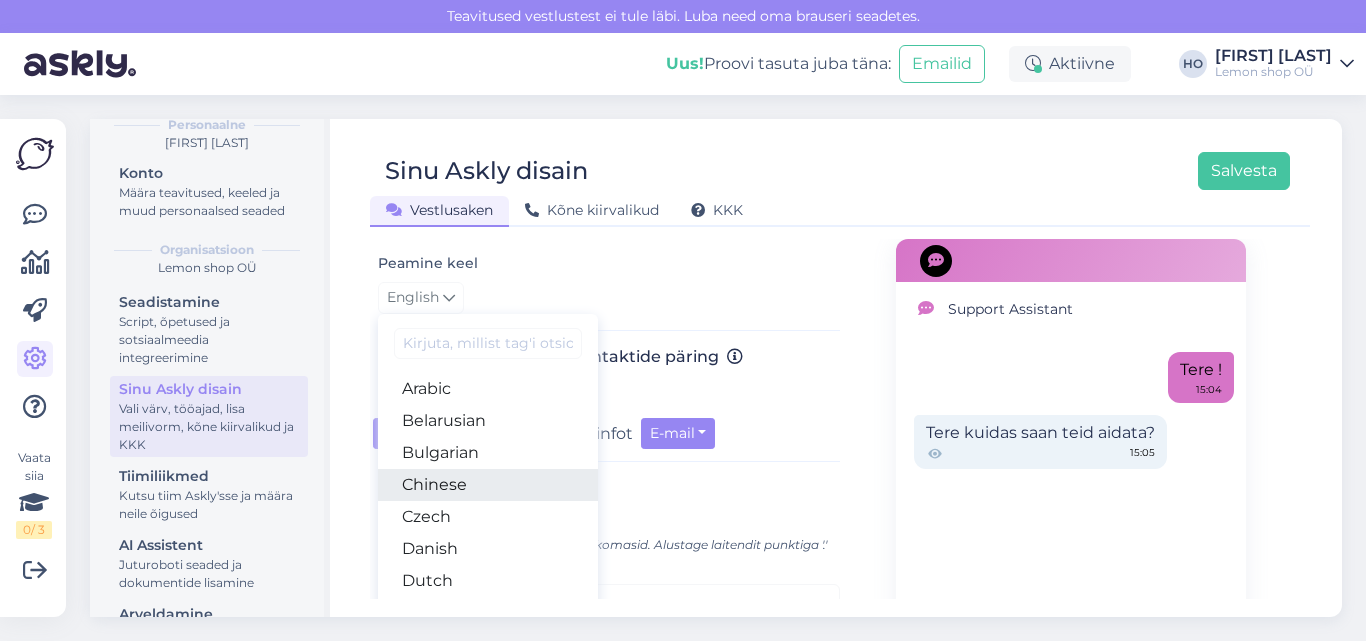 scroll, scrollTop: 600, scrollLeft: 0, axis: vertical 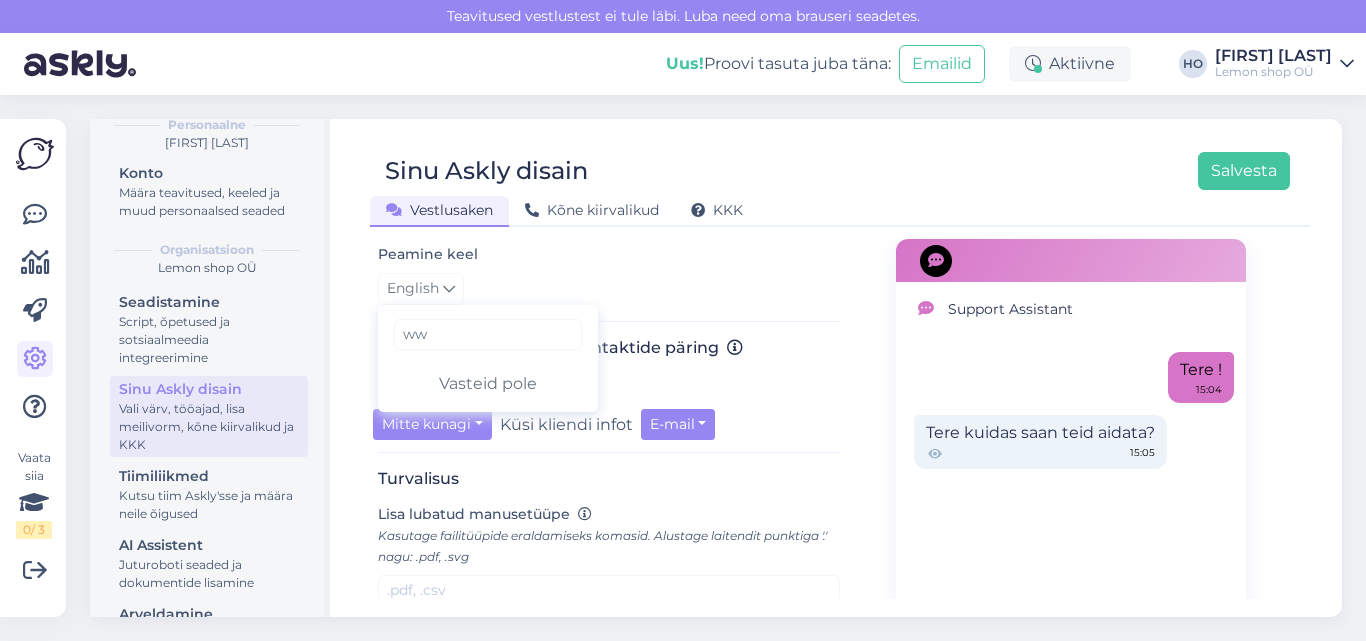 type on "w" 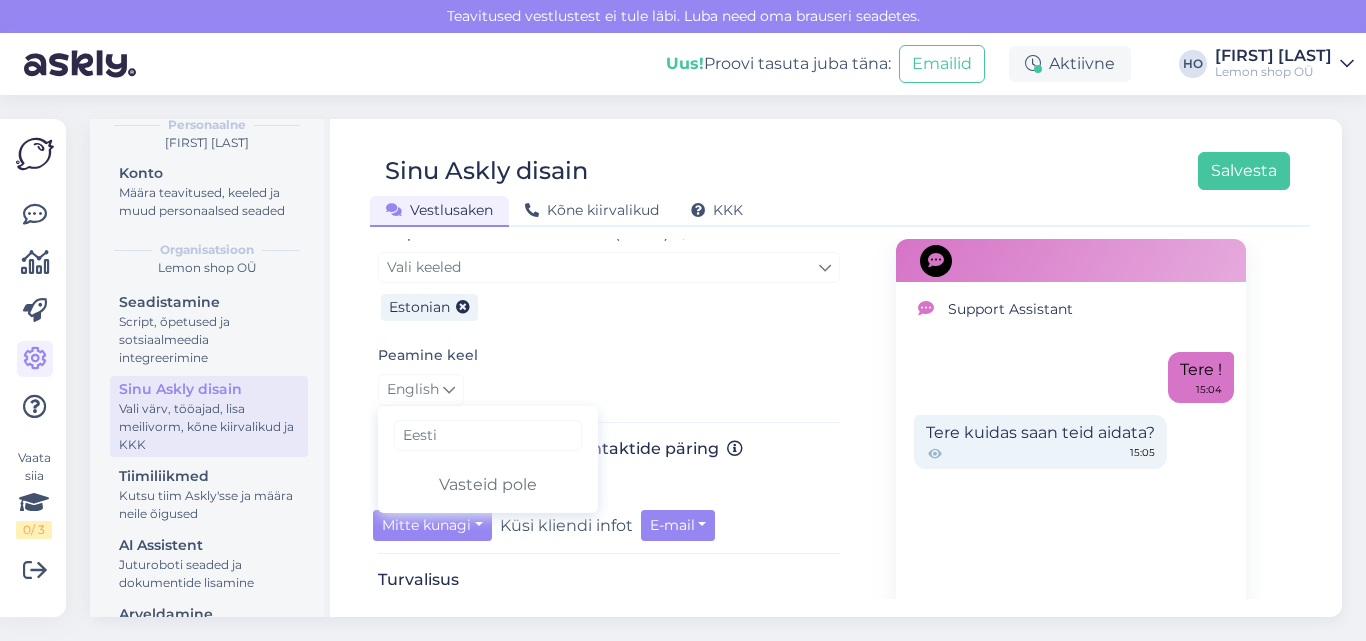 scroll, scrollTop: 500, scrollLeft: 0, axis: vertical 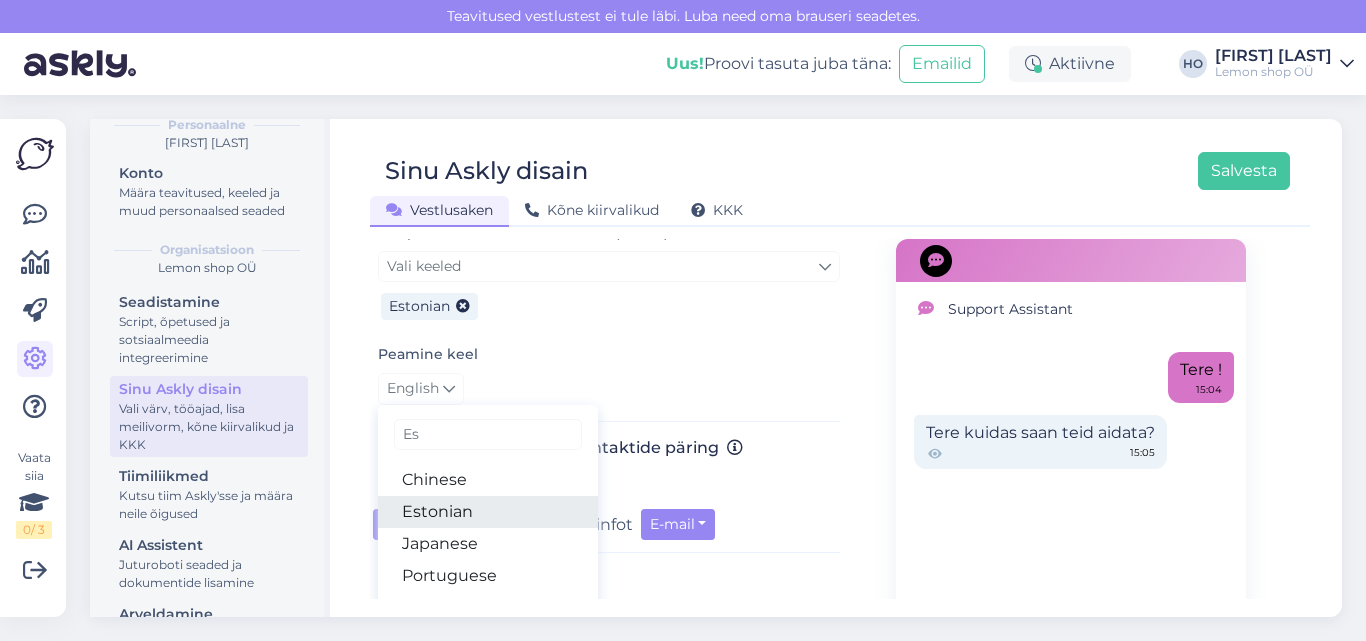 type on "Es" 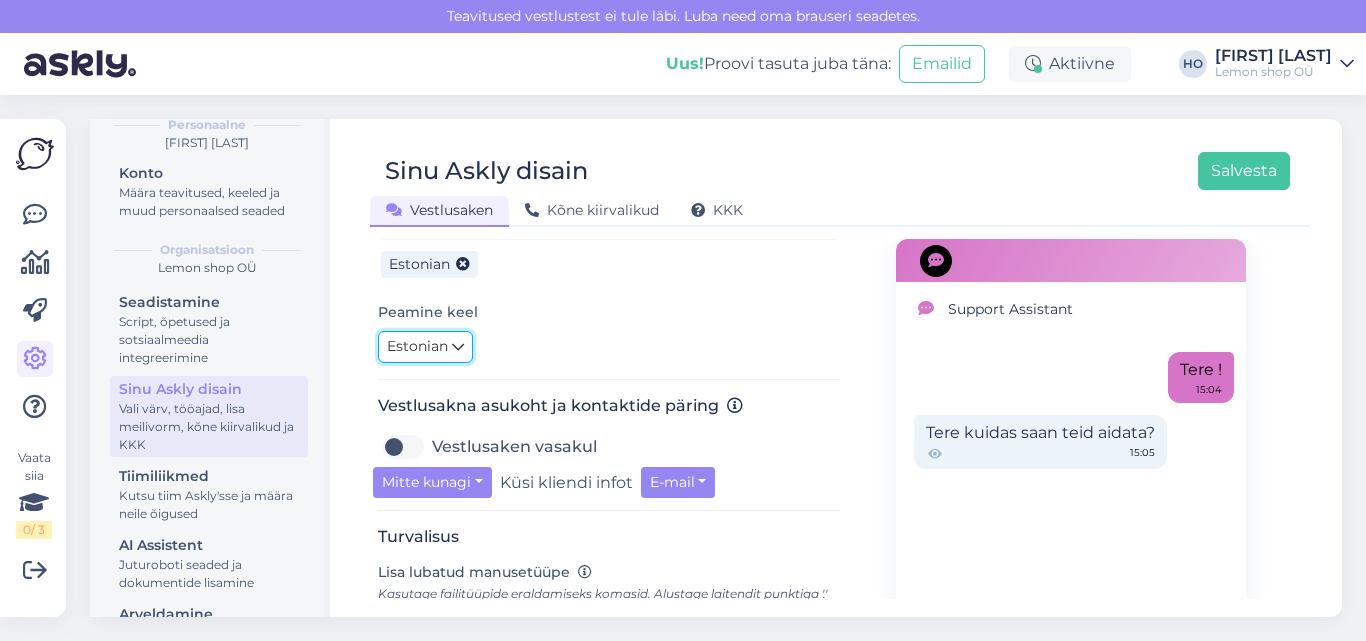 scroll, scrollTop: 642, scrollLeft: 0, axis: vertical 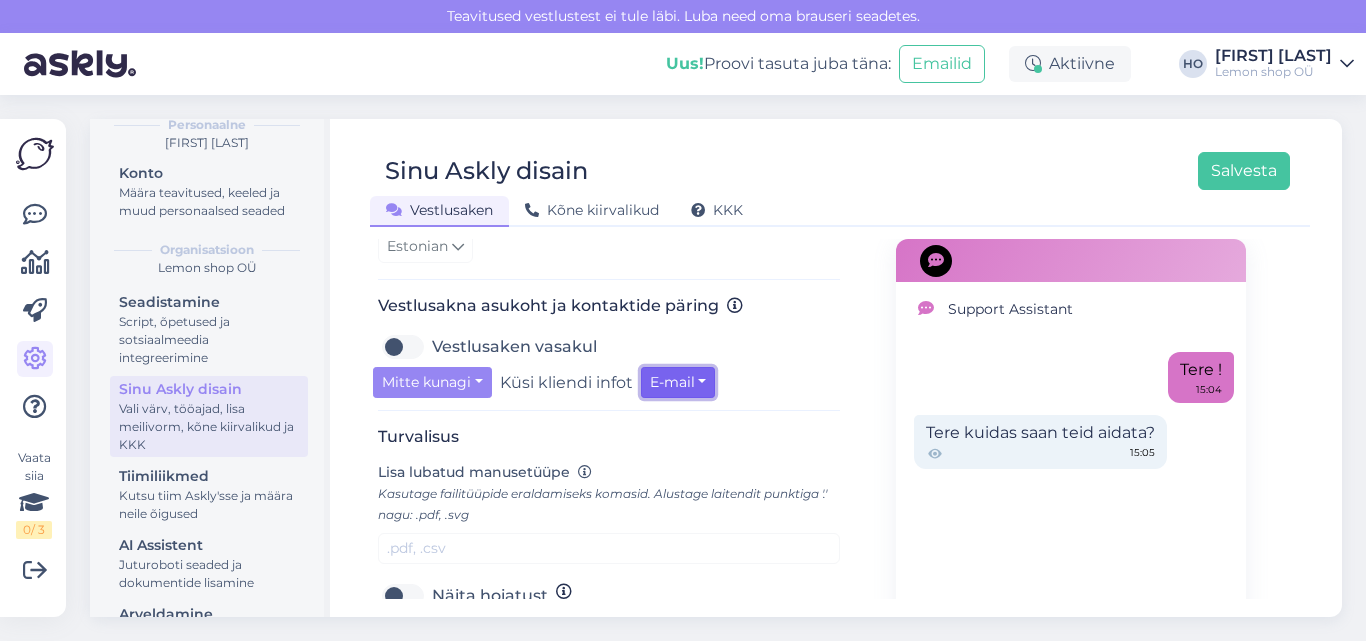 click on "E-mail" at bounding box center (678, 382) 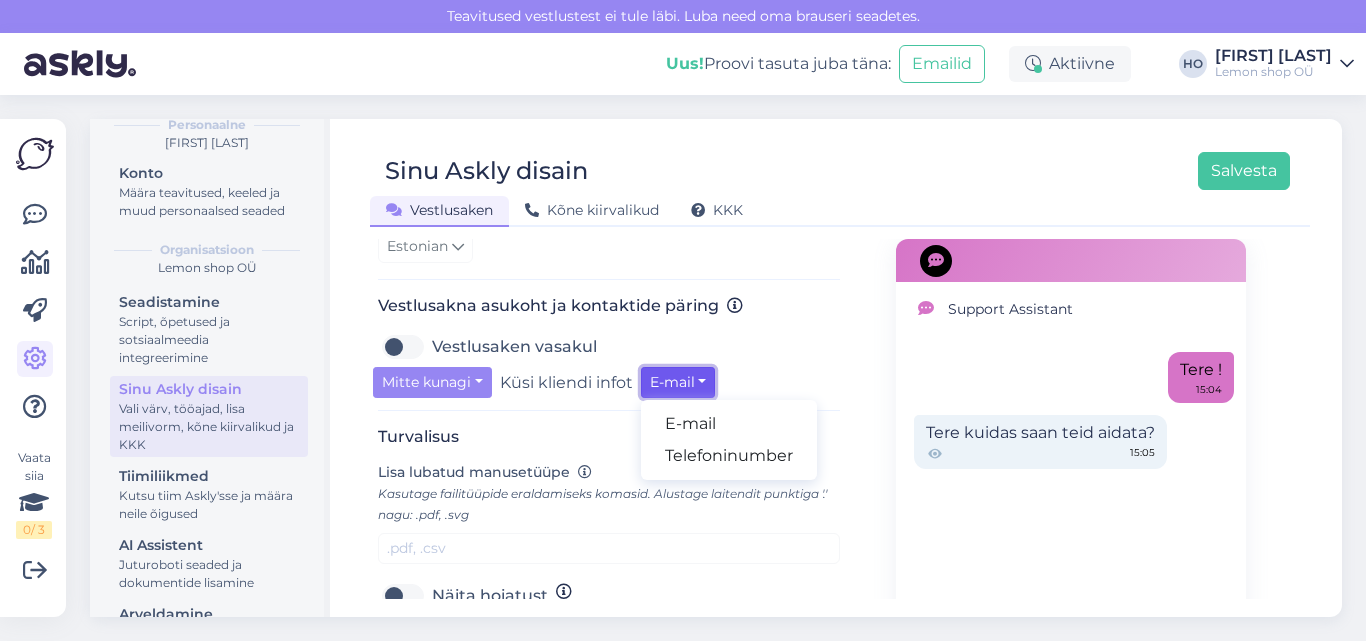 click on "E-mail" at bounding box center (678, 382) 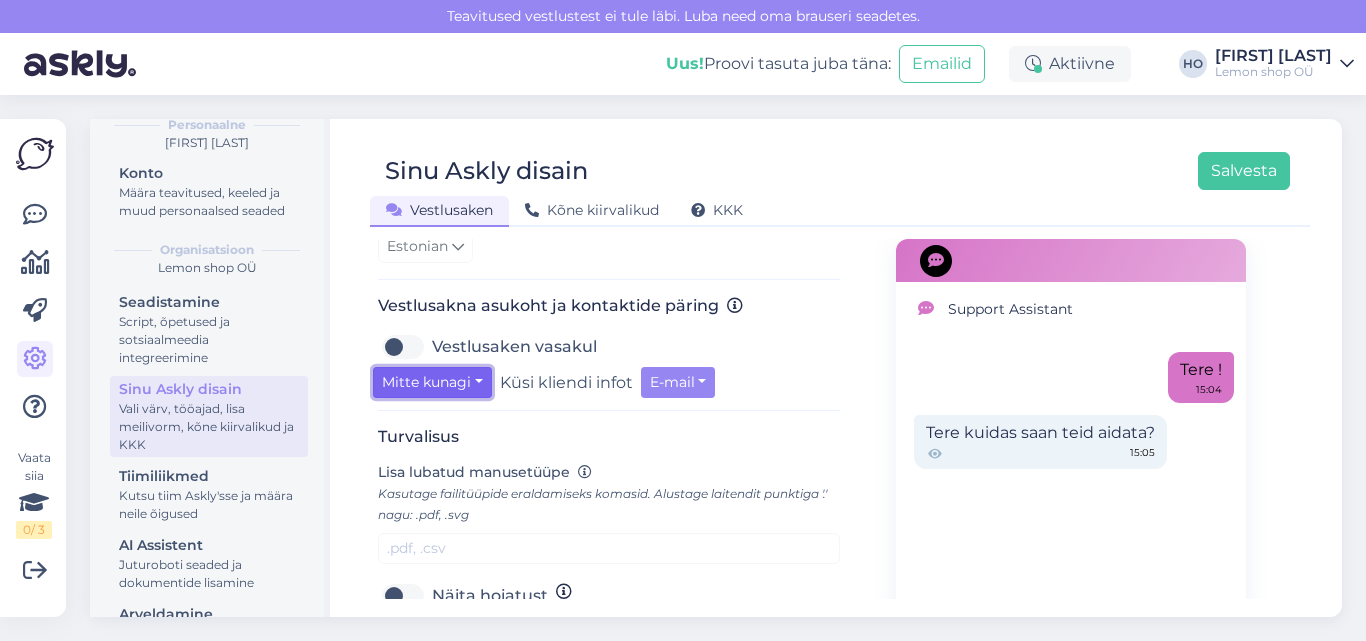 click on "Mitte kunagi" at bounding box center [432, 382] 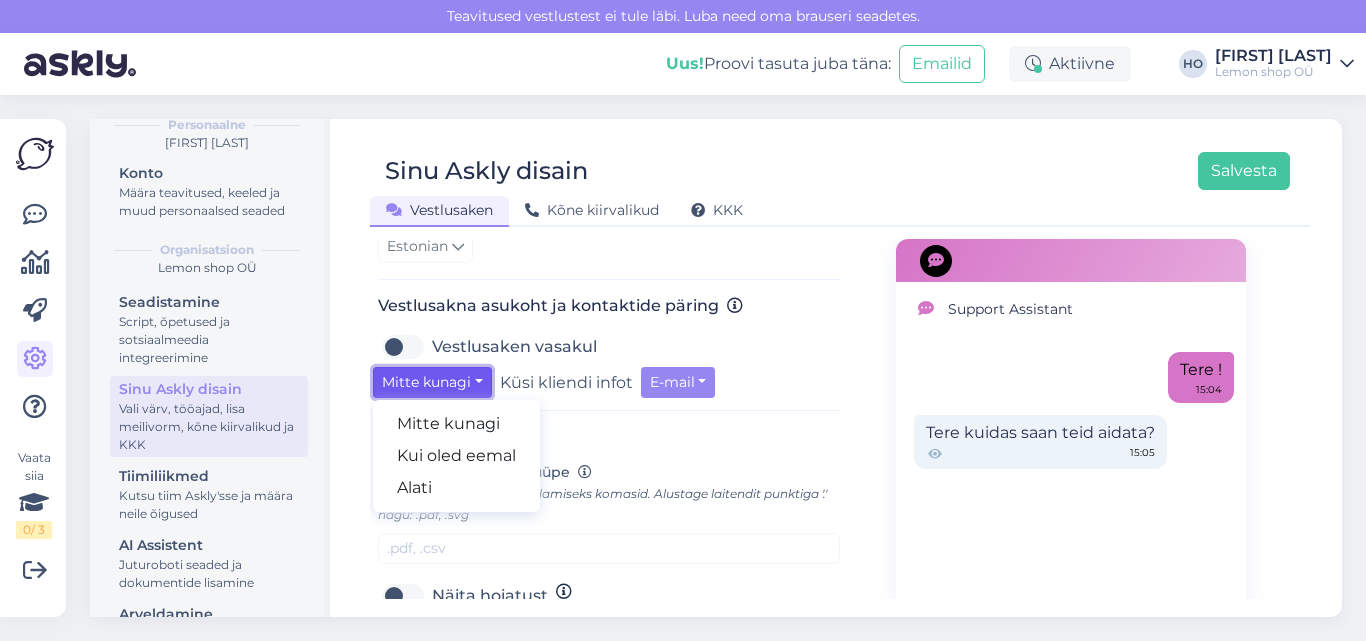 click on "Mitte kunagi" at bounding box center [432, 382] 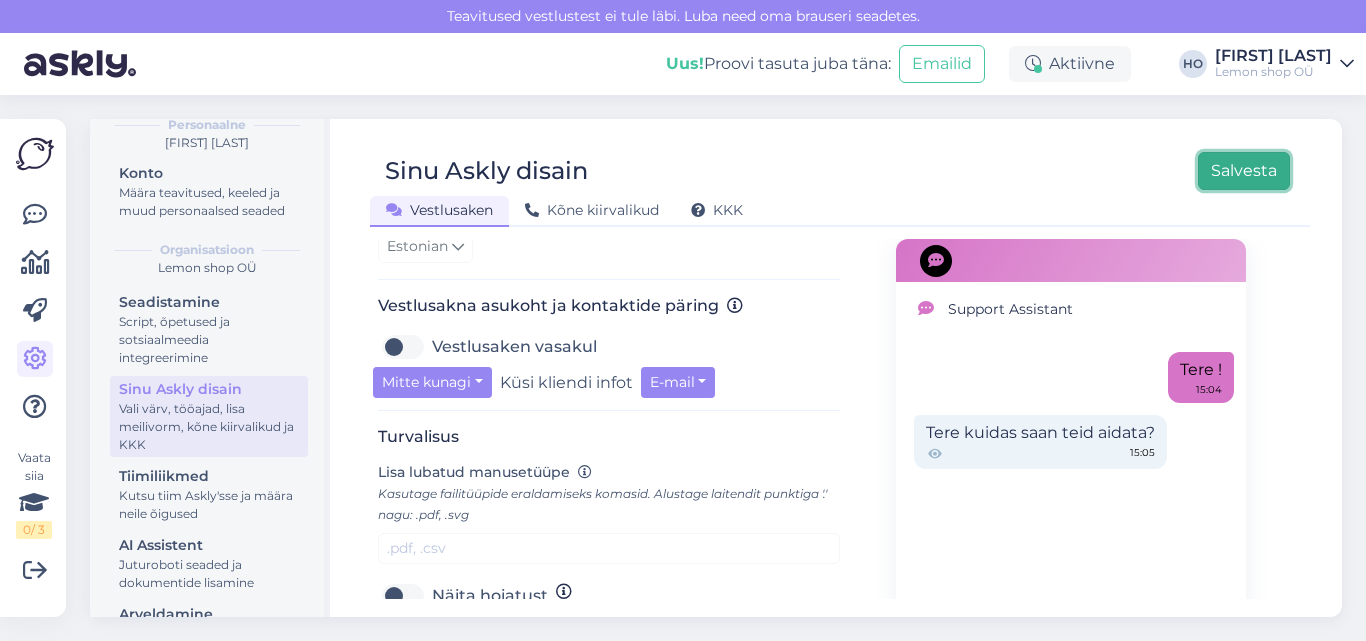 click on "Salvesta" at bounding box center (1244, 171) 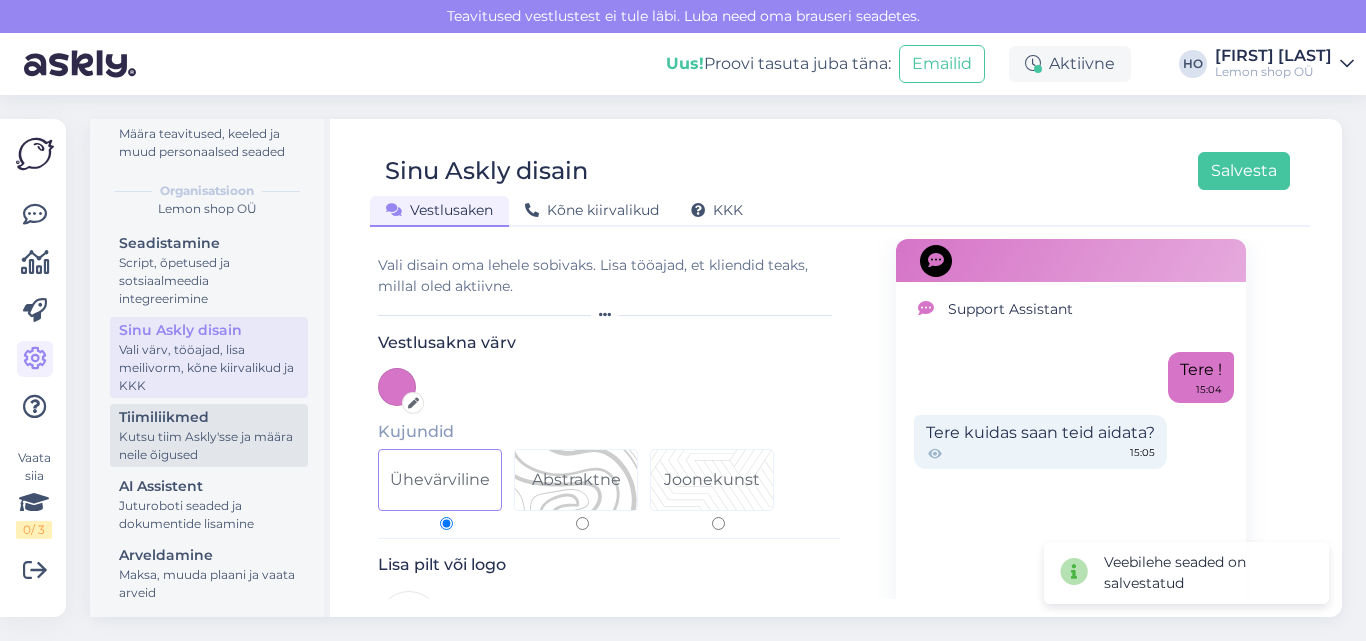 scroll, scrollTop: 164, scrollLeft: 0, axis: vertical 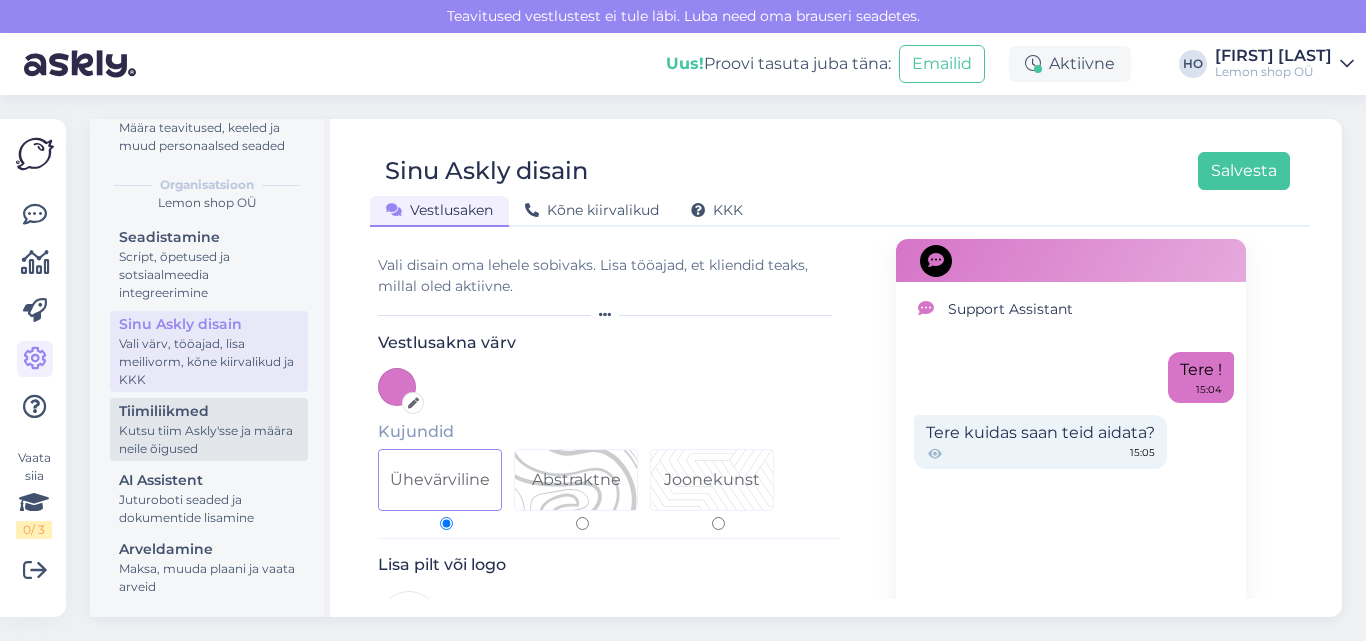 click on "Kutsu tiim Askly'sse ja määra neile õigused" at bounding box center (209, 440) 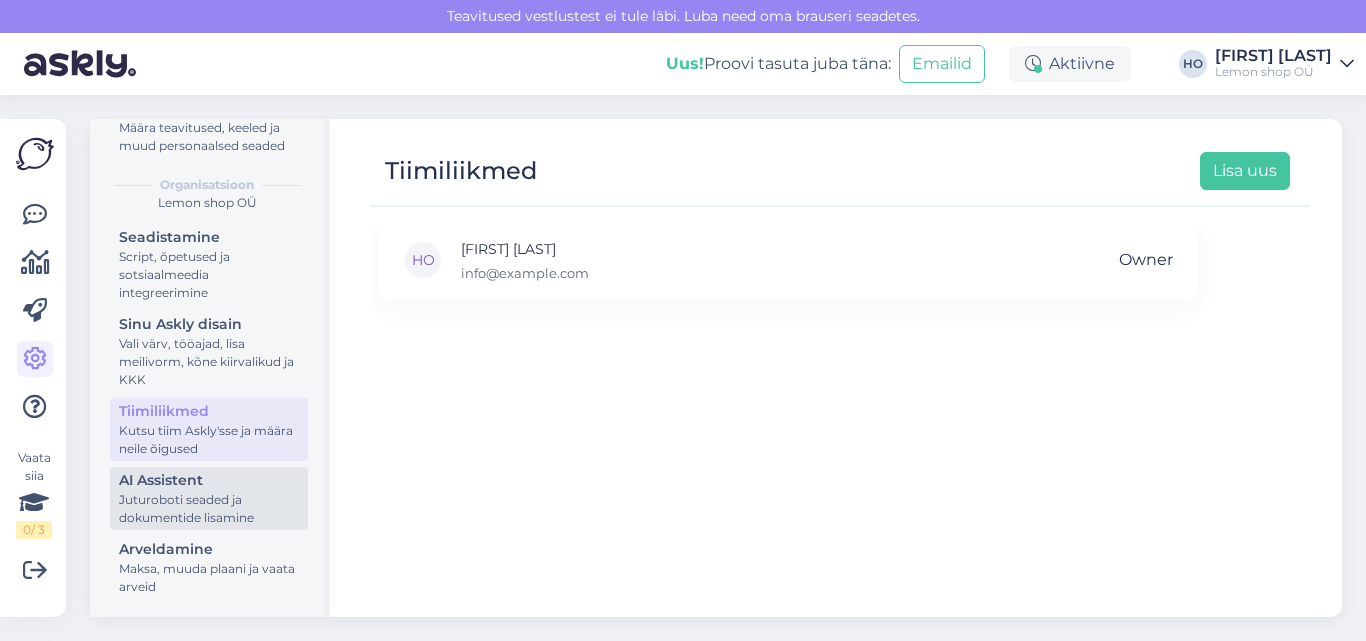 click on "Juturoboti seaded ja dokumentide lisamine" at bounding box center (209, 509) 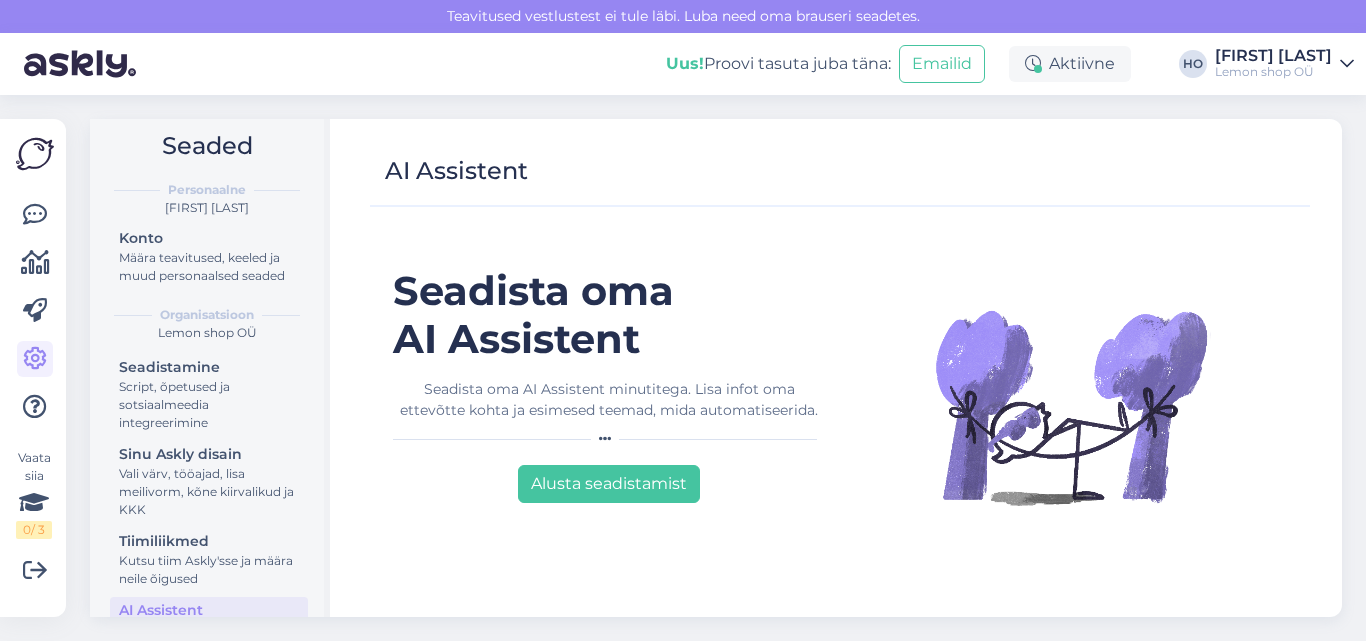scroll, scrollTop: 0, scrollLeft: 0, axis: both 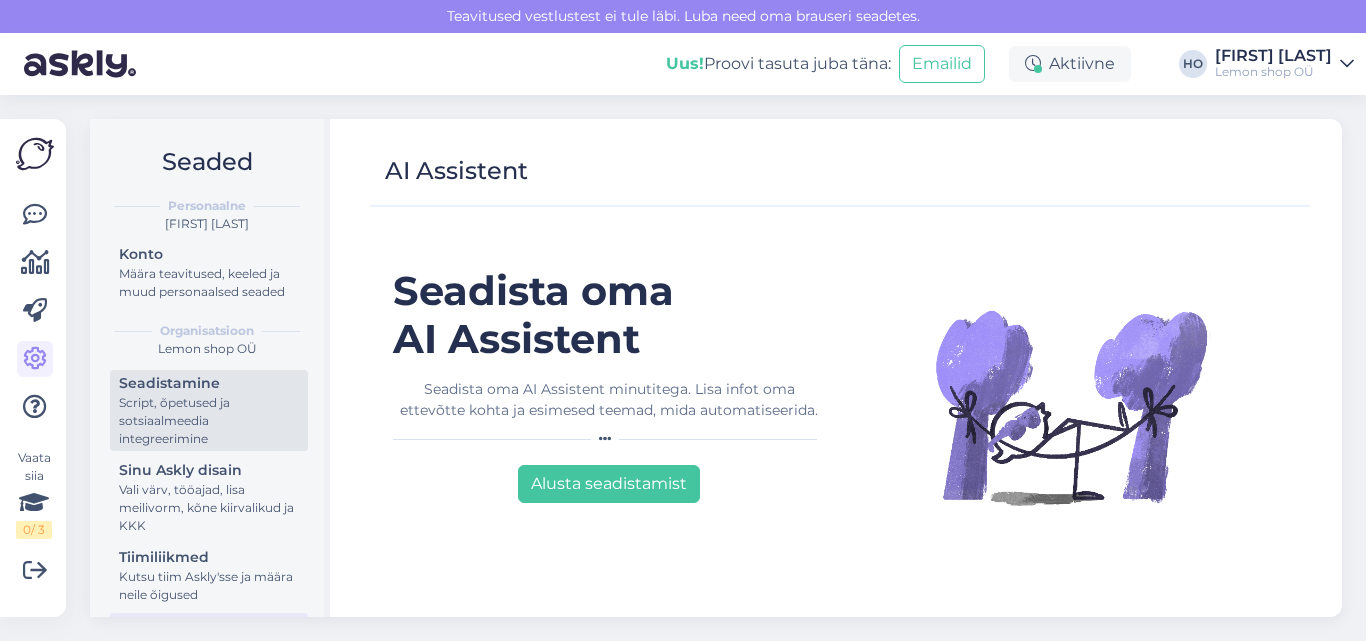 click on "Script, õpetused ja sotsiaalmeedia integreerimine" at bounding box center [209, 421] 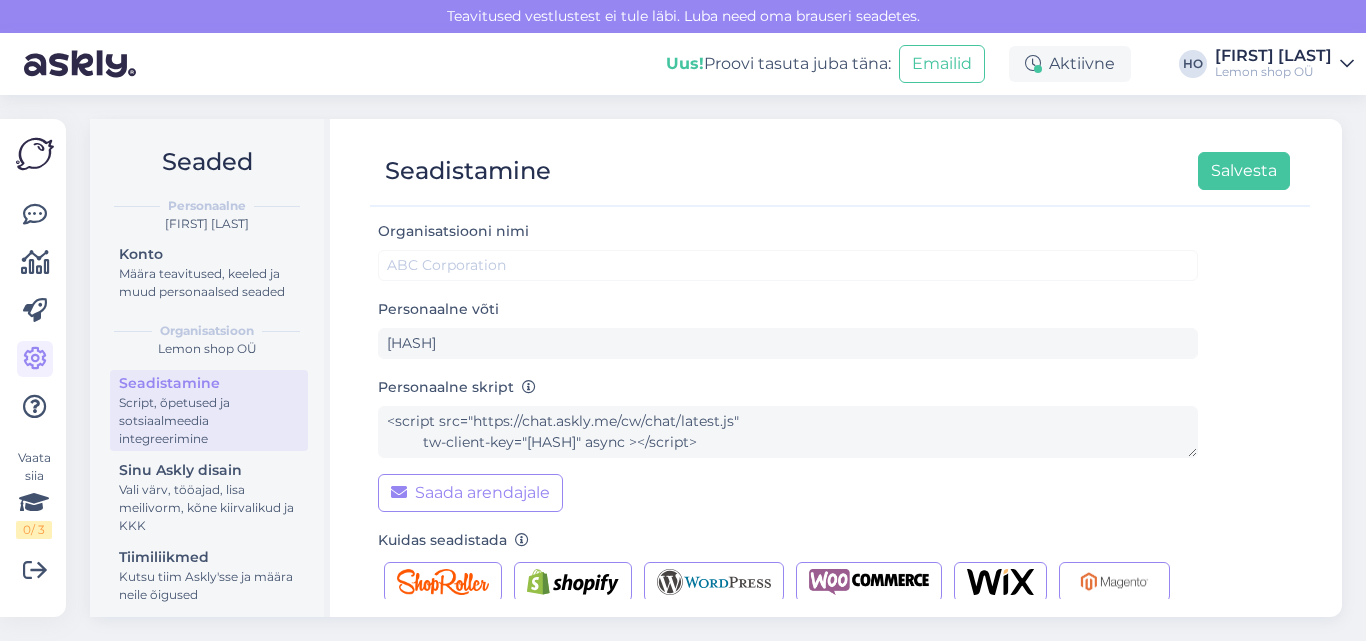 type on "Lemon shop OÜ" 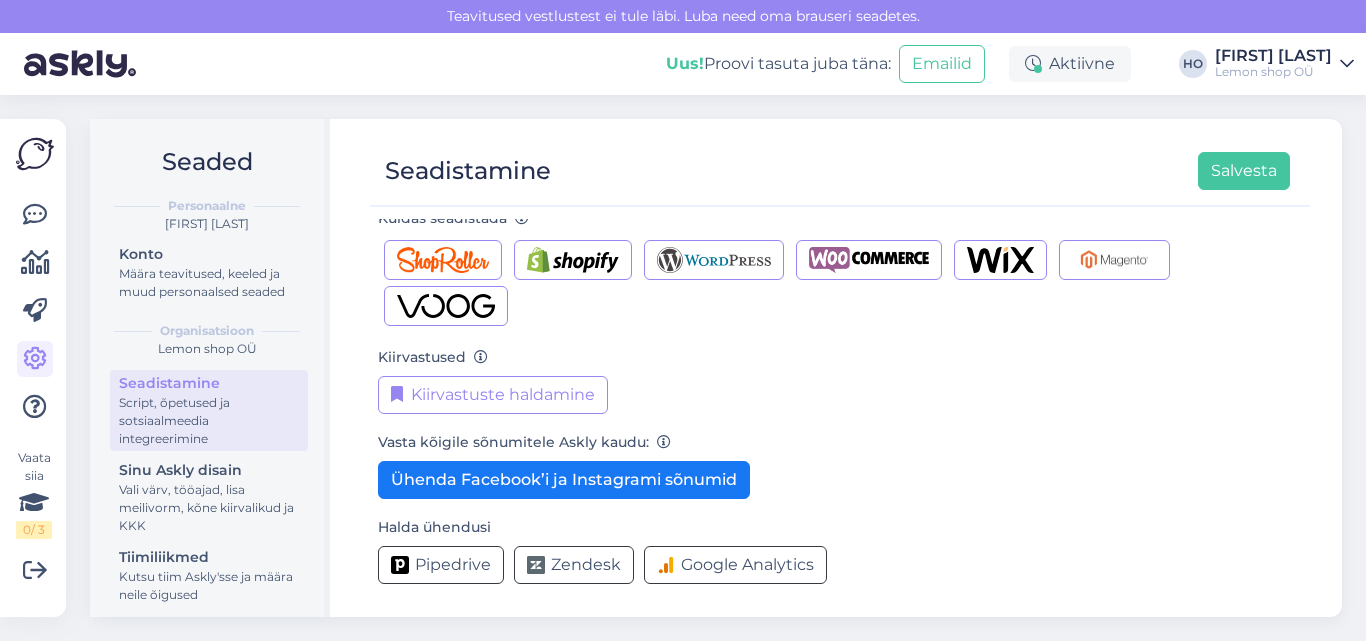 scroll, scrollTop: 323, scrollLeft: 0, axis: vertical 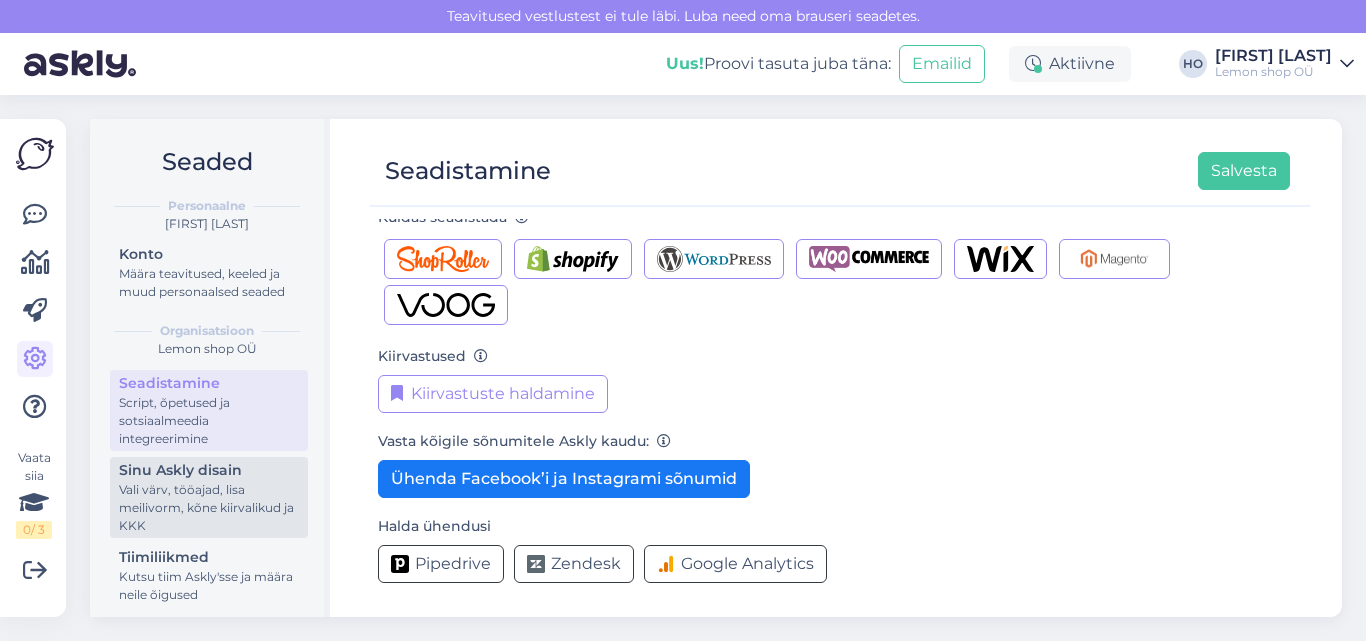 click on "Vali värv, tööajad, lisa meilivorm, kõne kiirvalikud ja KKK" at bounding box center (209, 508) 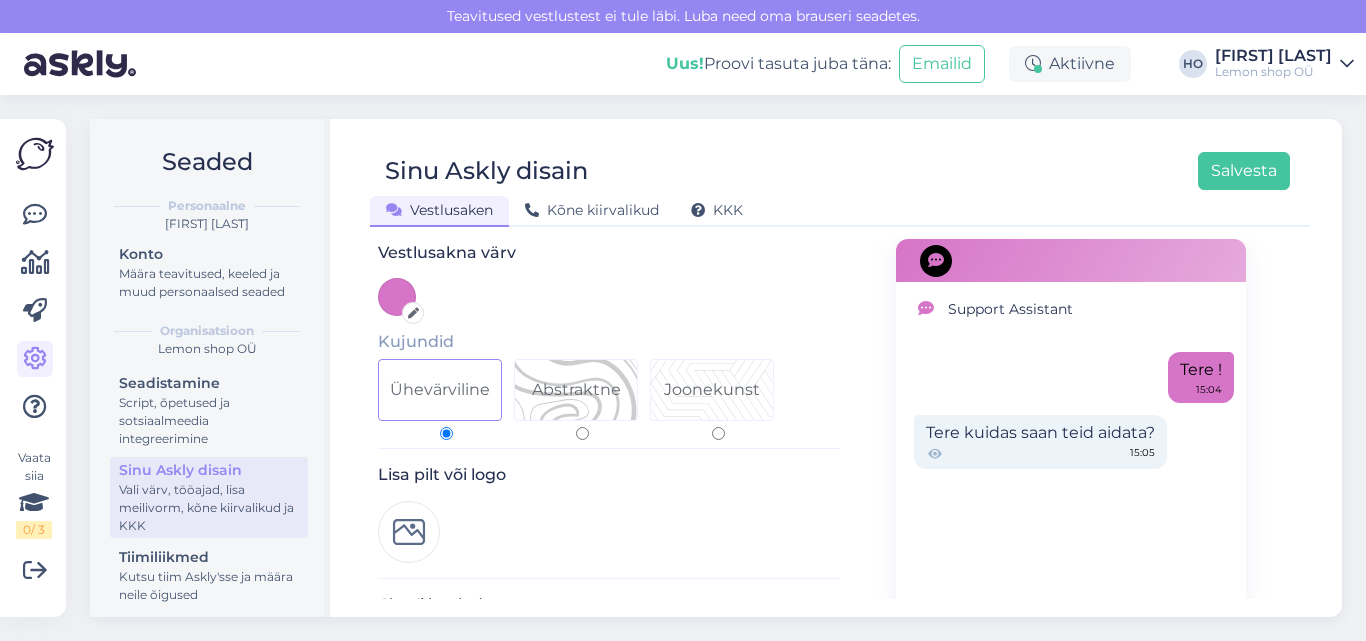 scroll, scrollTop: 0, scrollLeft: 0, axis: both 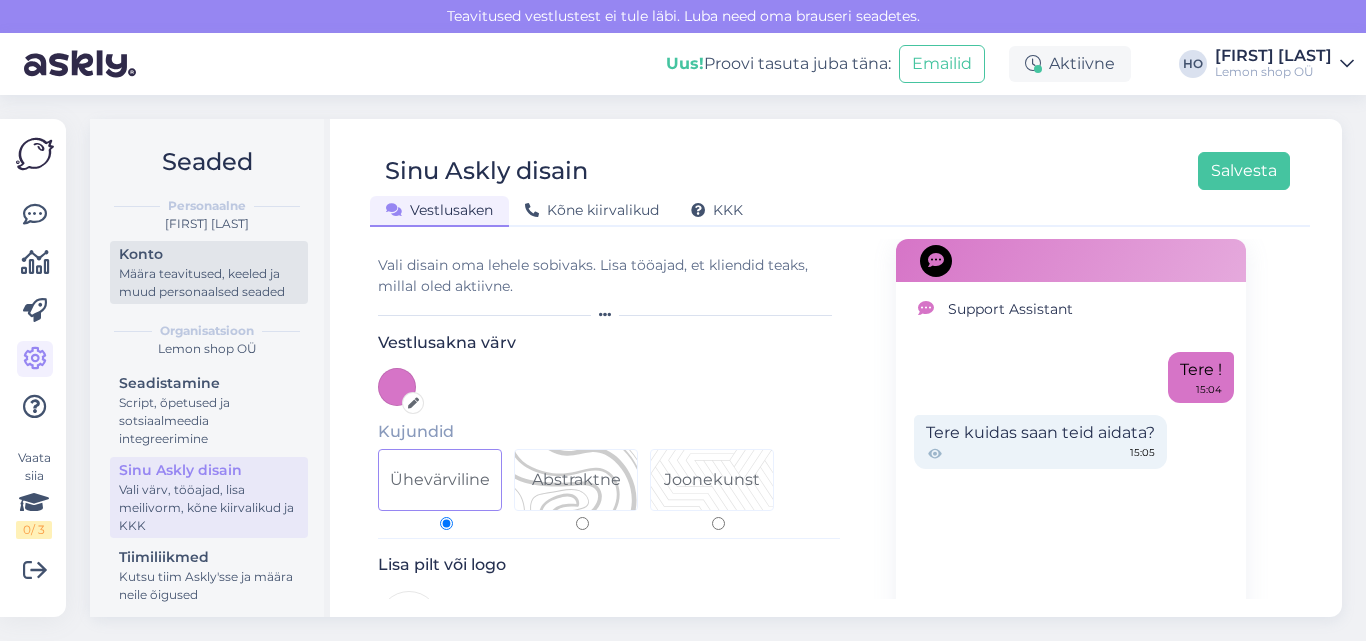click on "Määra teavitused, keeled ja muud personaalsed seaded" at bounding box center (209, 283) 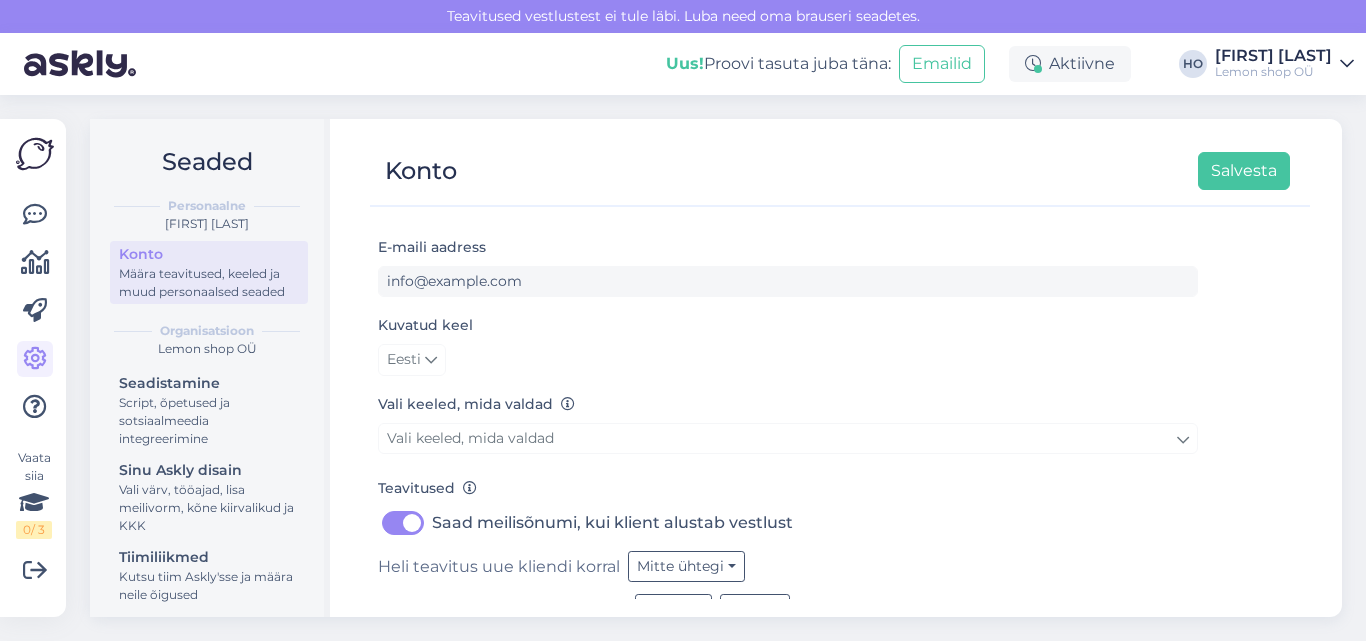 scroll, scrollTop: 104, scrollLeft: 0, axis: vertical 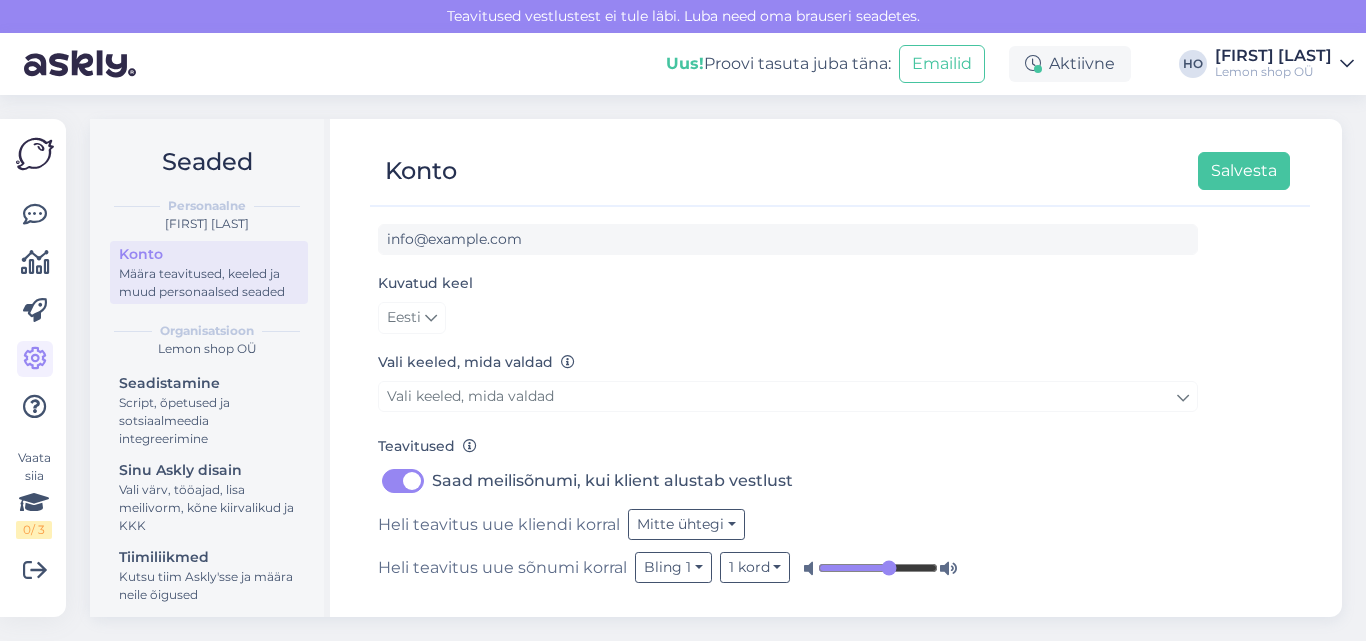 click on "Määra teavitused, keeled ja muud personaalsed seaded" at bounding box center [209, 283] 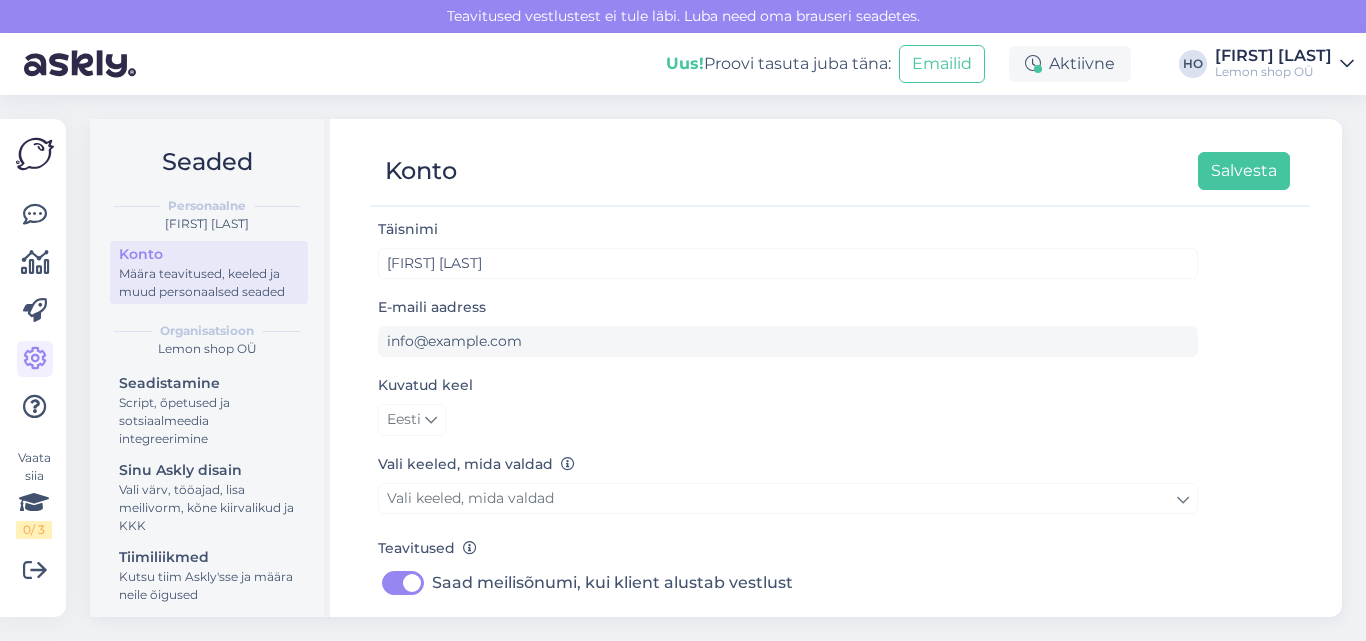 scroll, scrollTop: 0, scrollLeft: 0, axis: both 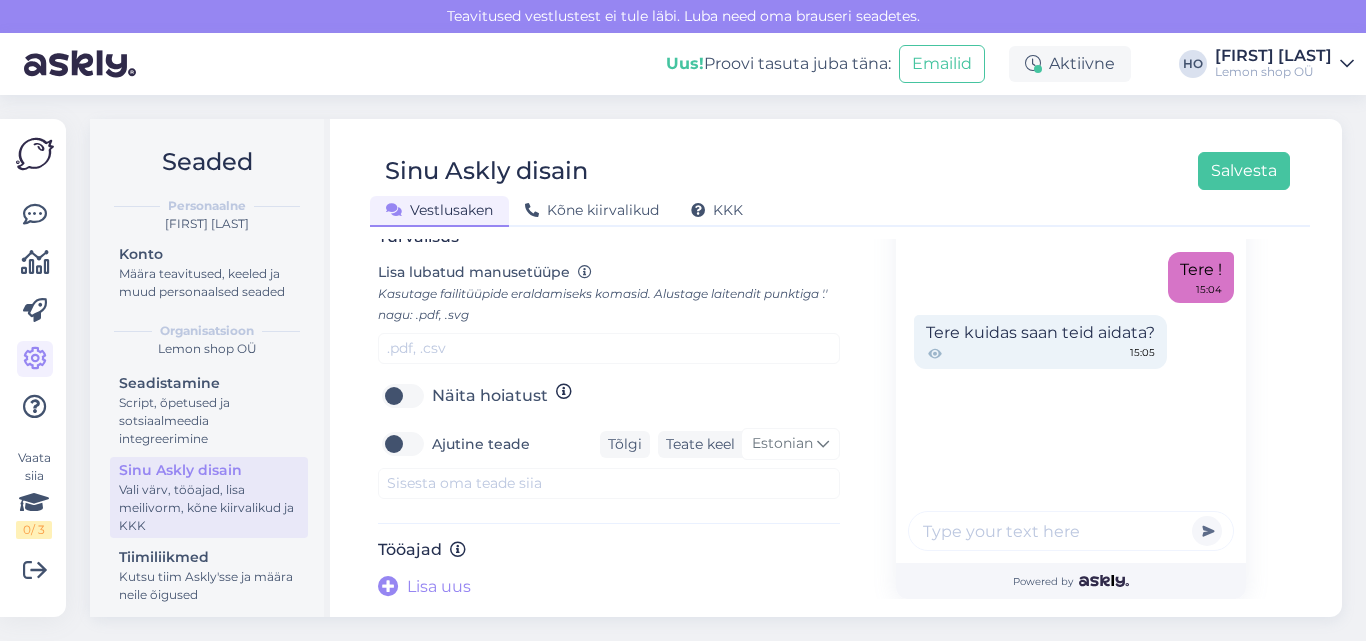 click on "15:05" at bounding box center [1040, 354] 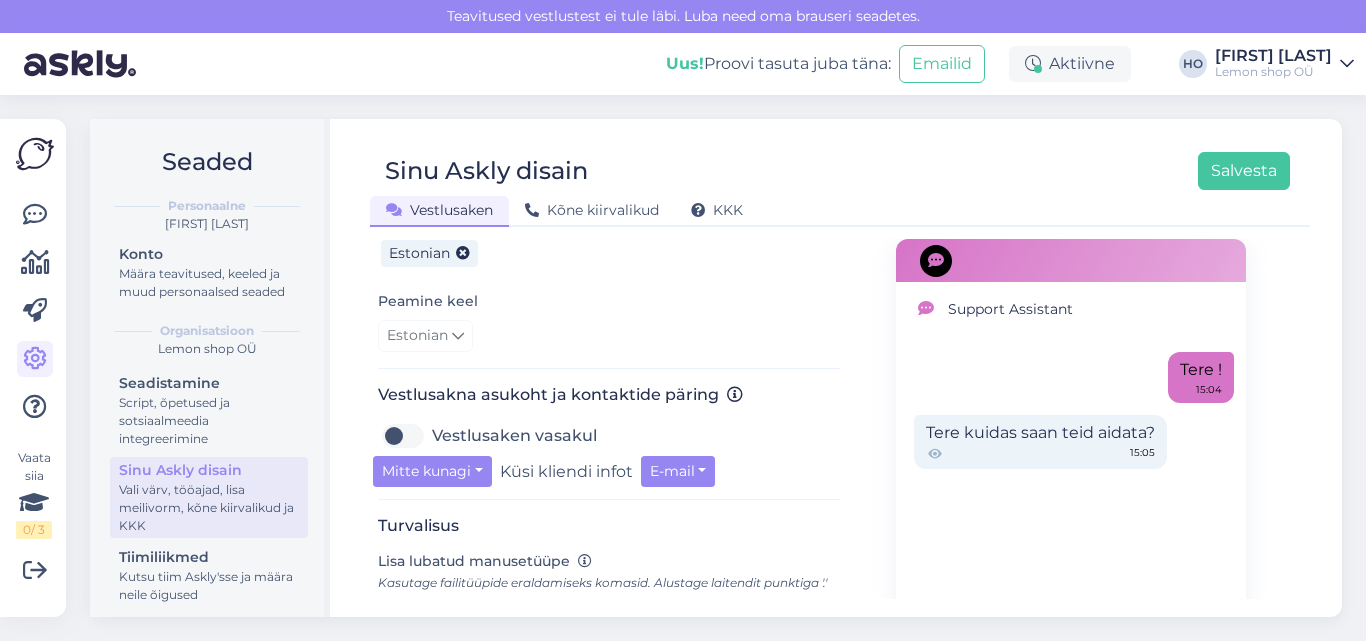 scroll, scrollTop: 542, scrollLeft: 0, axis: vertical 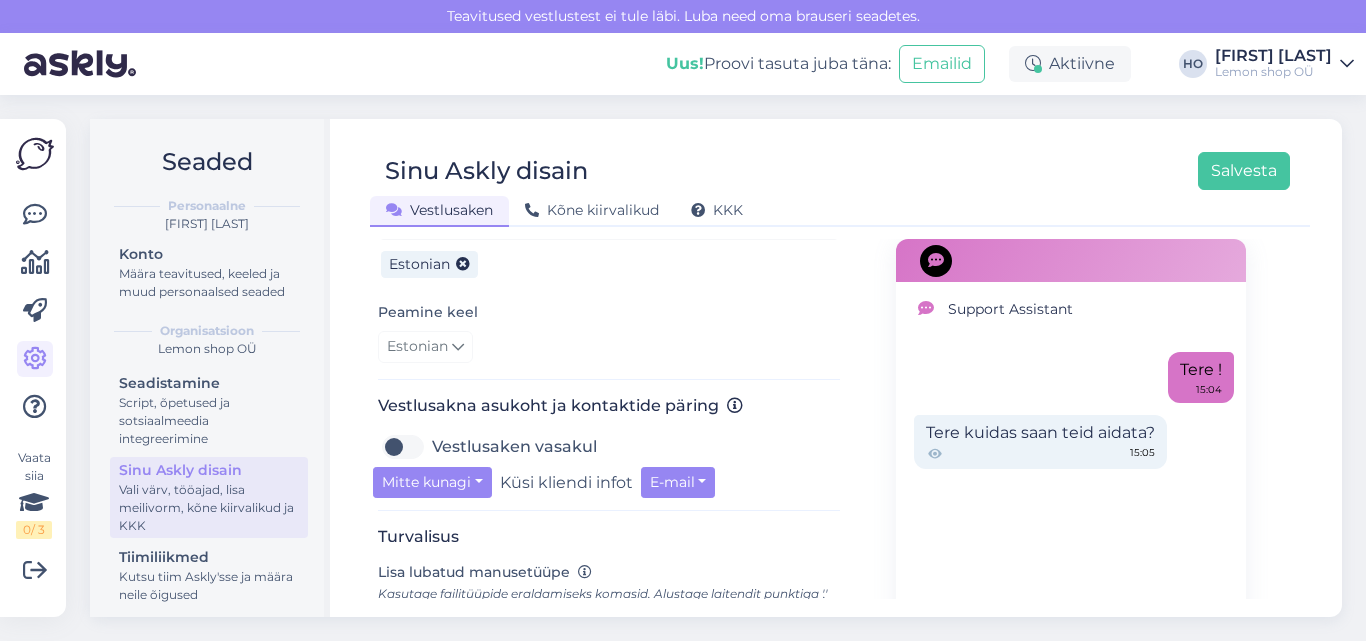 drag, startPoint x: 1001, startPoint y: 256, endPoint x: 770, endPoint y: 264, distance: 231.13849 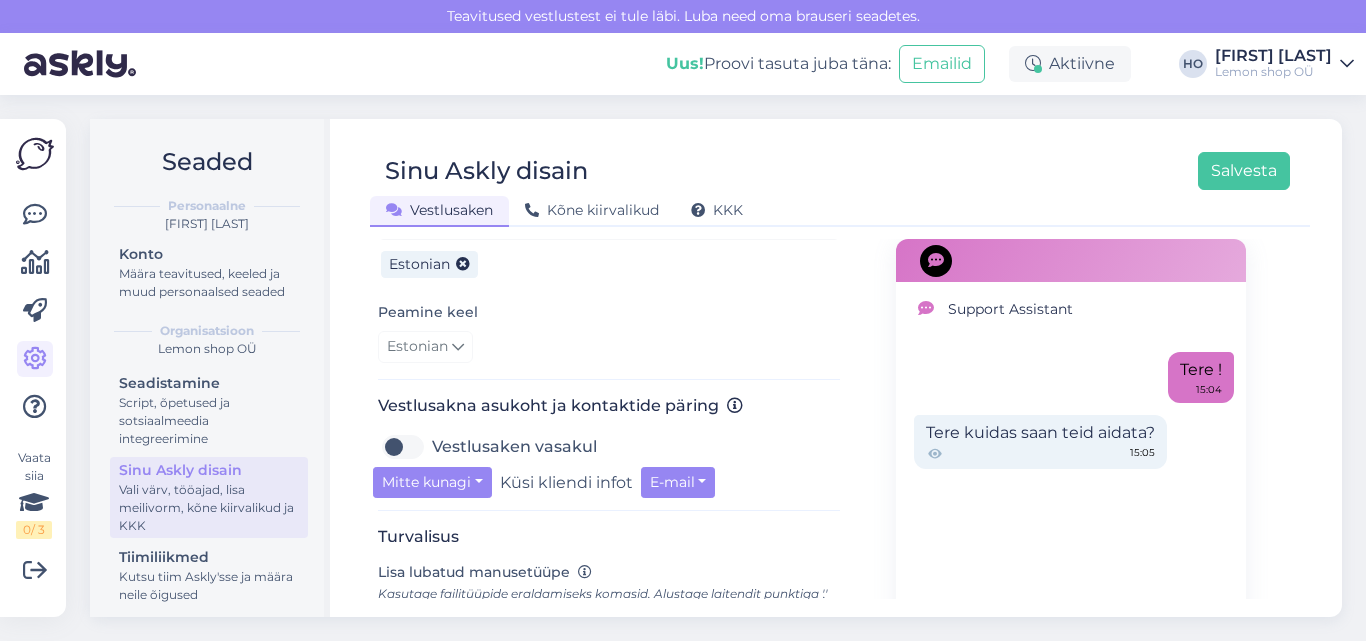 click on "Vestlusaken" at bounding box center [439, 210] 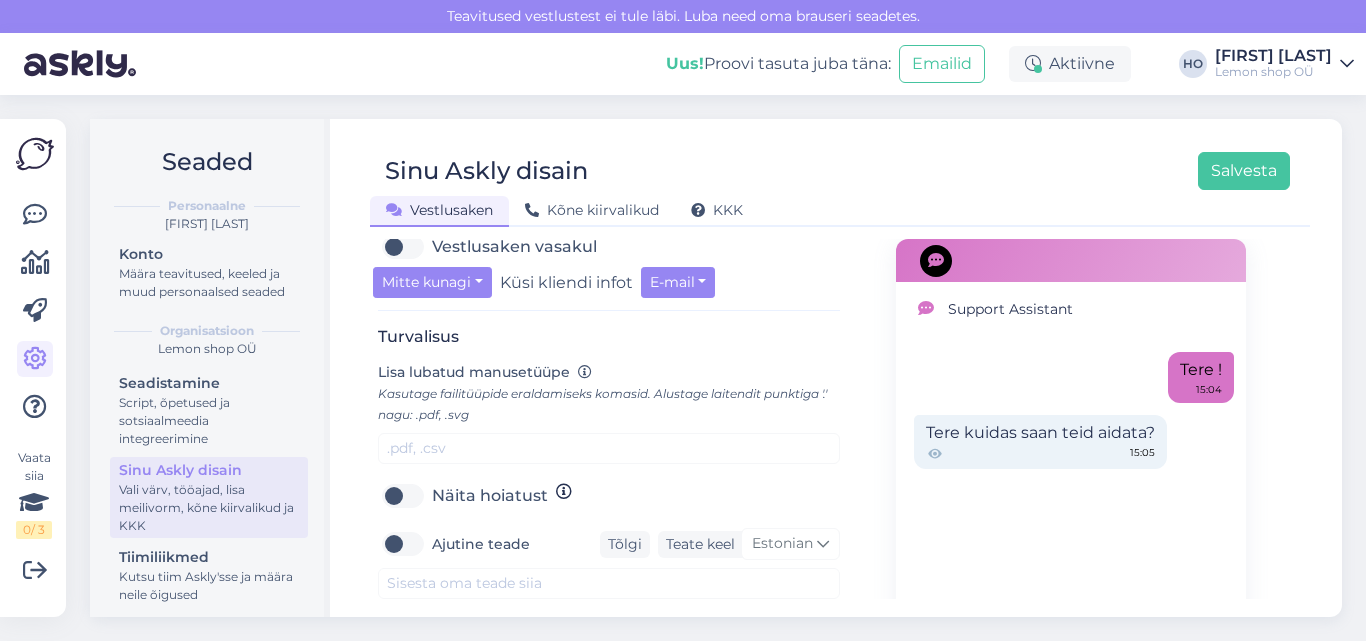 scroll, scrollTop: 842, scrollLeft: 0, axis: vertical 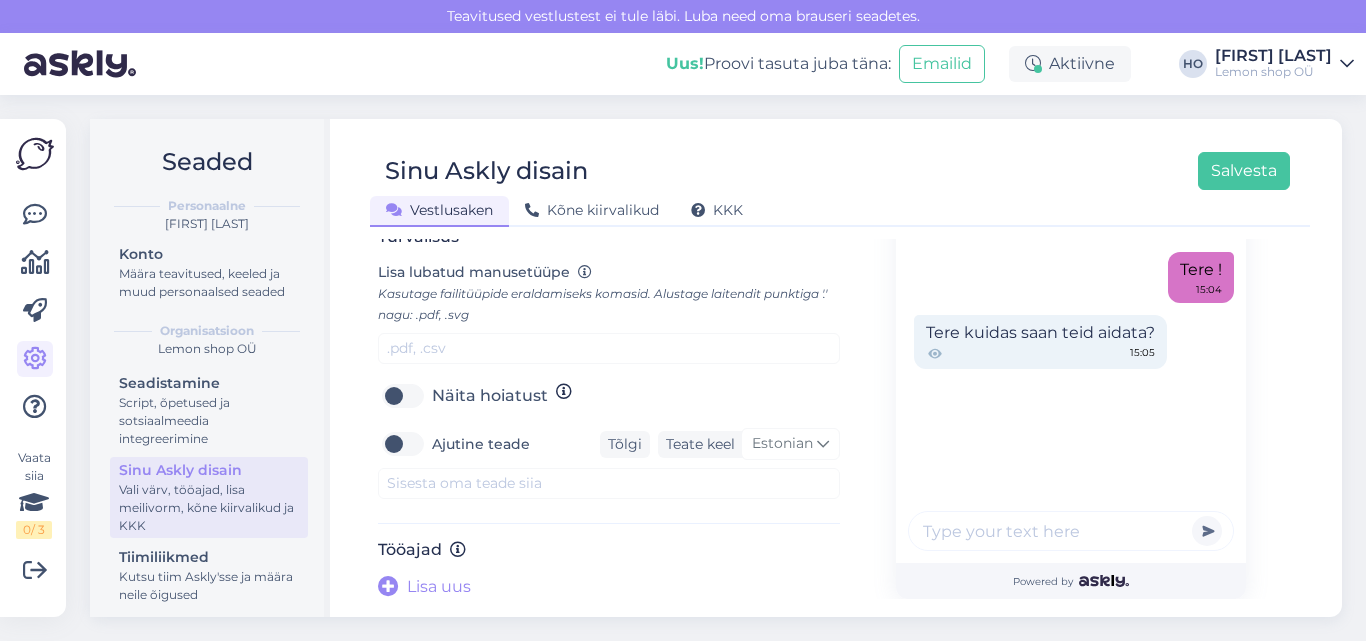 click on "Ajutine teade" at bounding box center [481, 444] 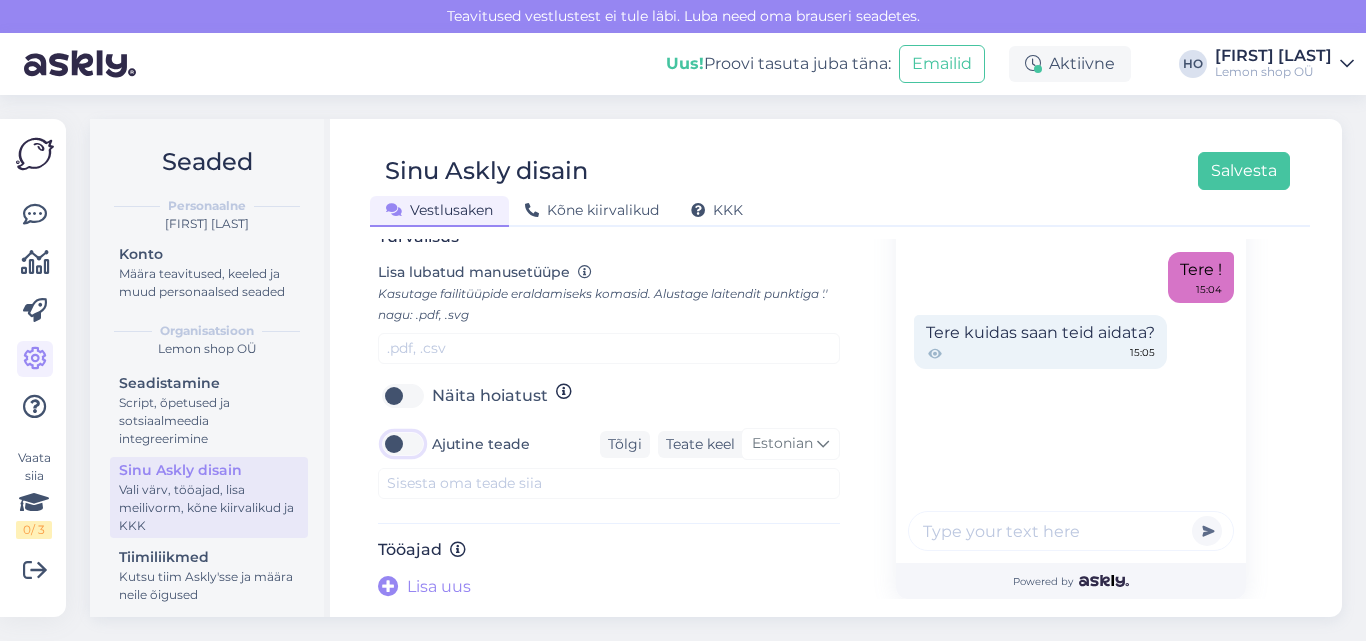 click on "Ajutine teade" at bounding box center (403, 444) 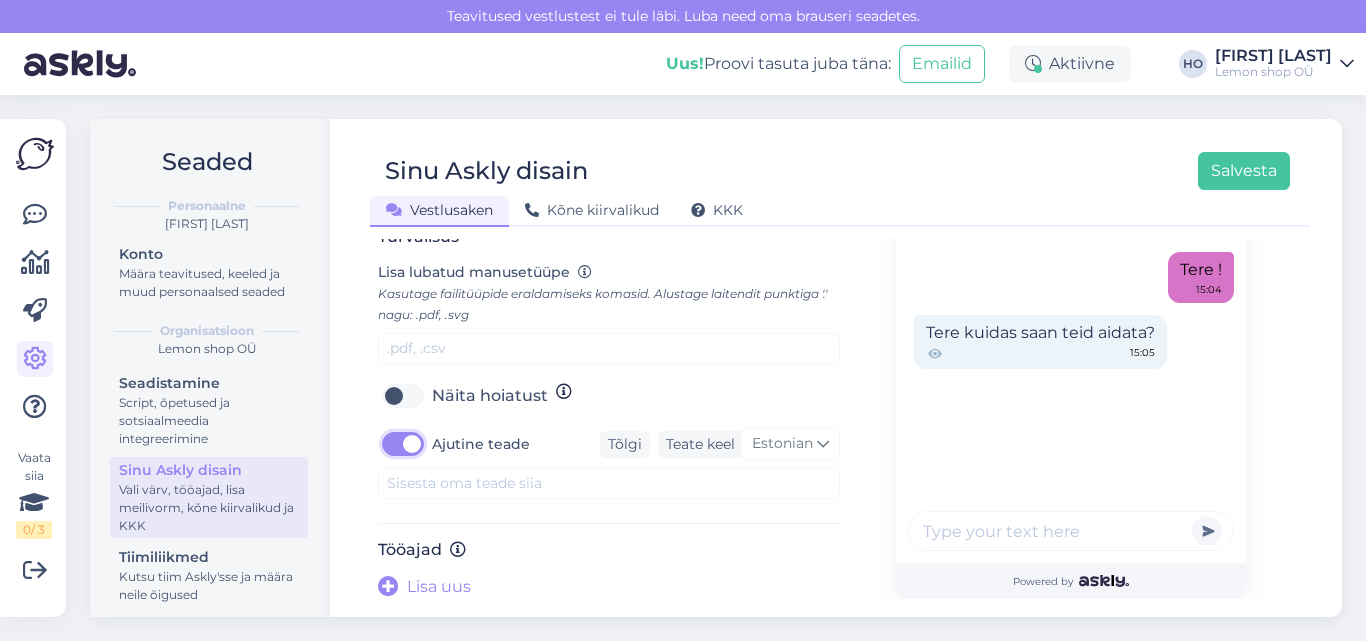 checkbox on "true" 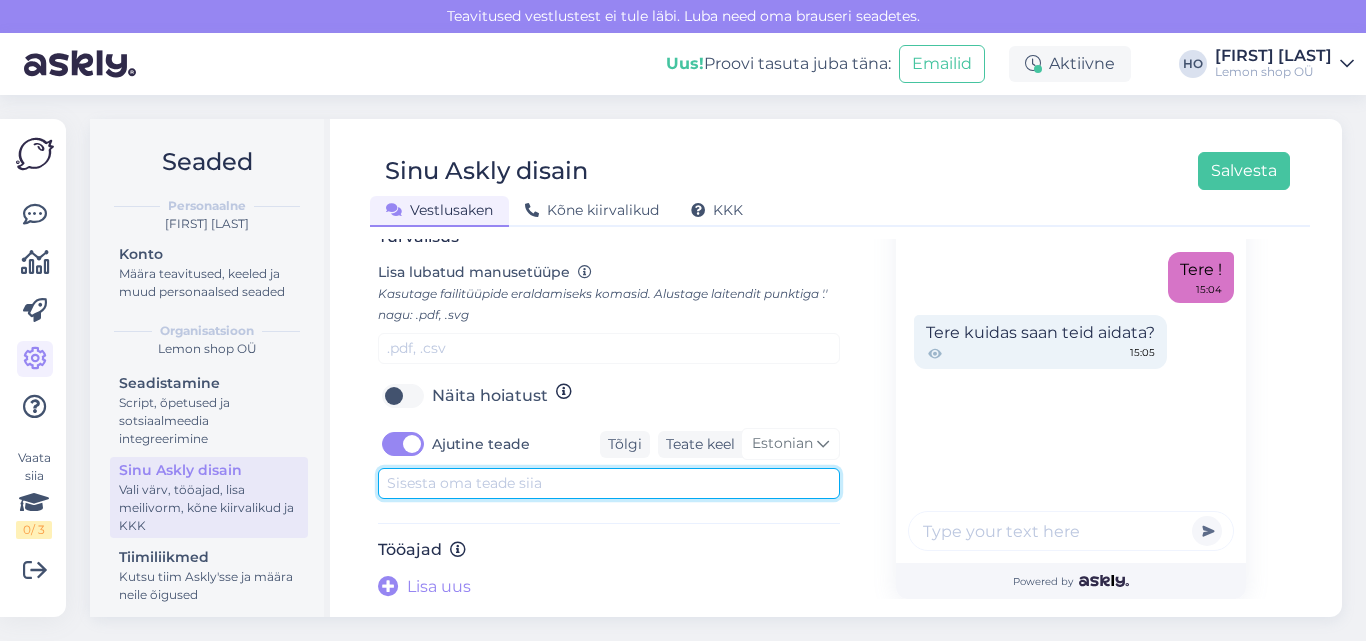 click at bounding box center (609, 483) 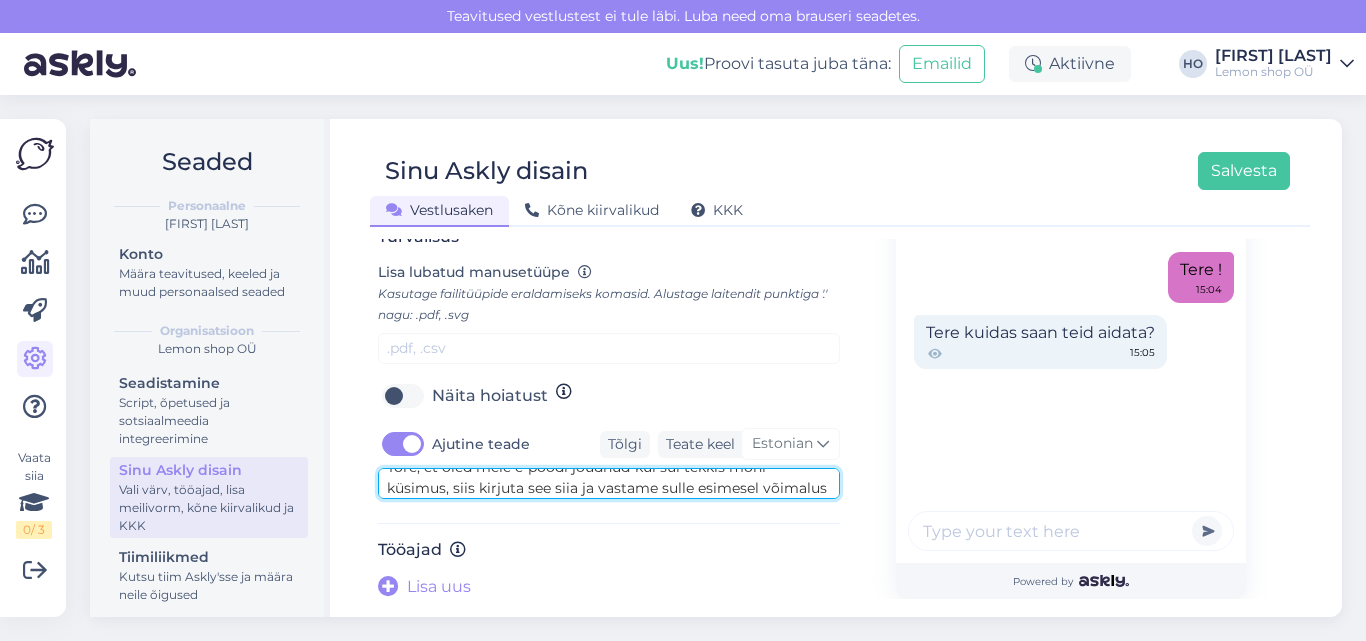scroll, scrollTop: 37, scrollLeft: 0, axis: vertical 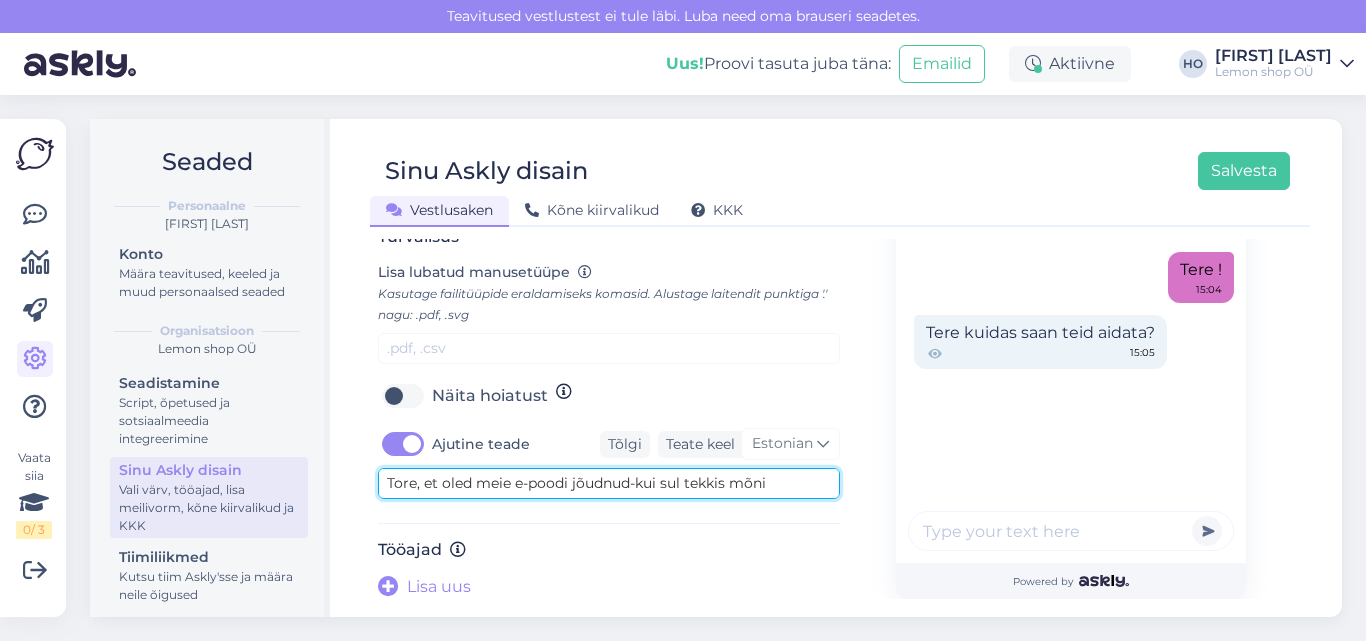 click on "Tore, et oled meie e-poodi jõudnud-kui sul tekkis mõni küsimus, siis kirjuta see siia ja vastame sulle esimesel võimalusel." at bounding box center [609, 483] 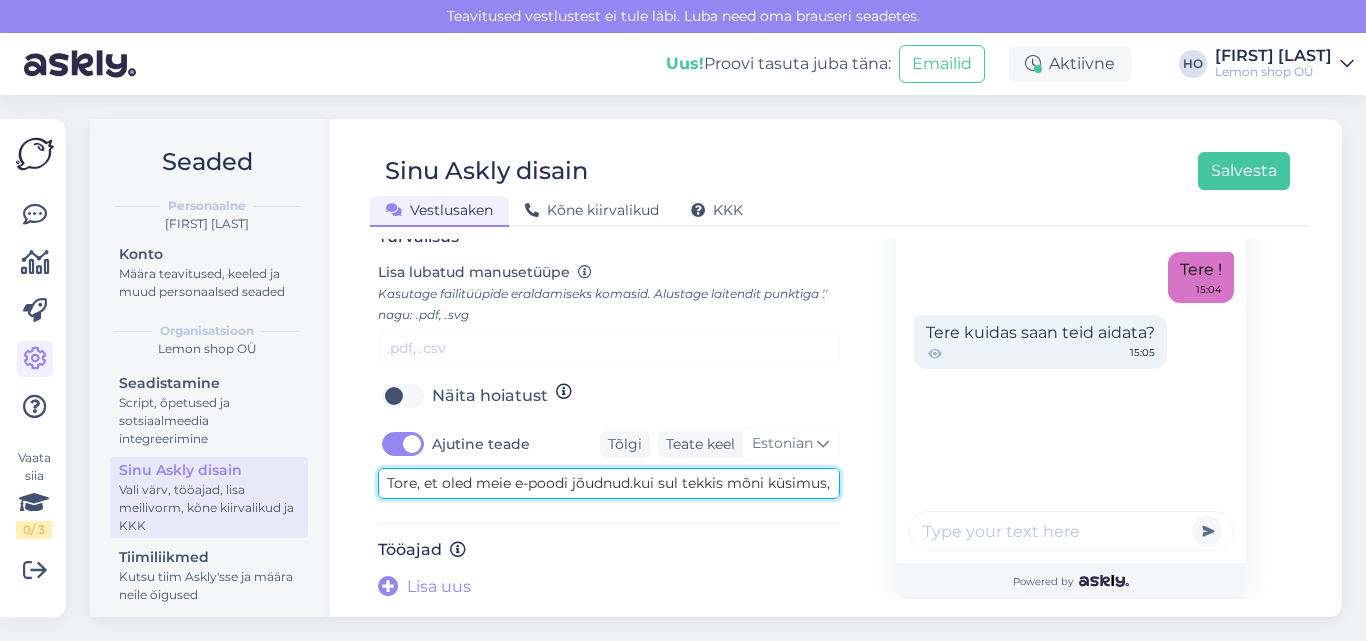 click on "Tore, et oled meie e-poodi jõudnud.kui sul tekkis mõni küsimus, siis kirjuta see siia ja vastame sulle esimesel võimalusel." at bounding box center [609, 483] 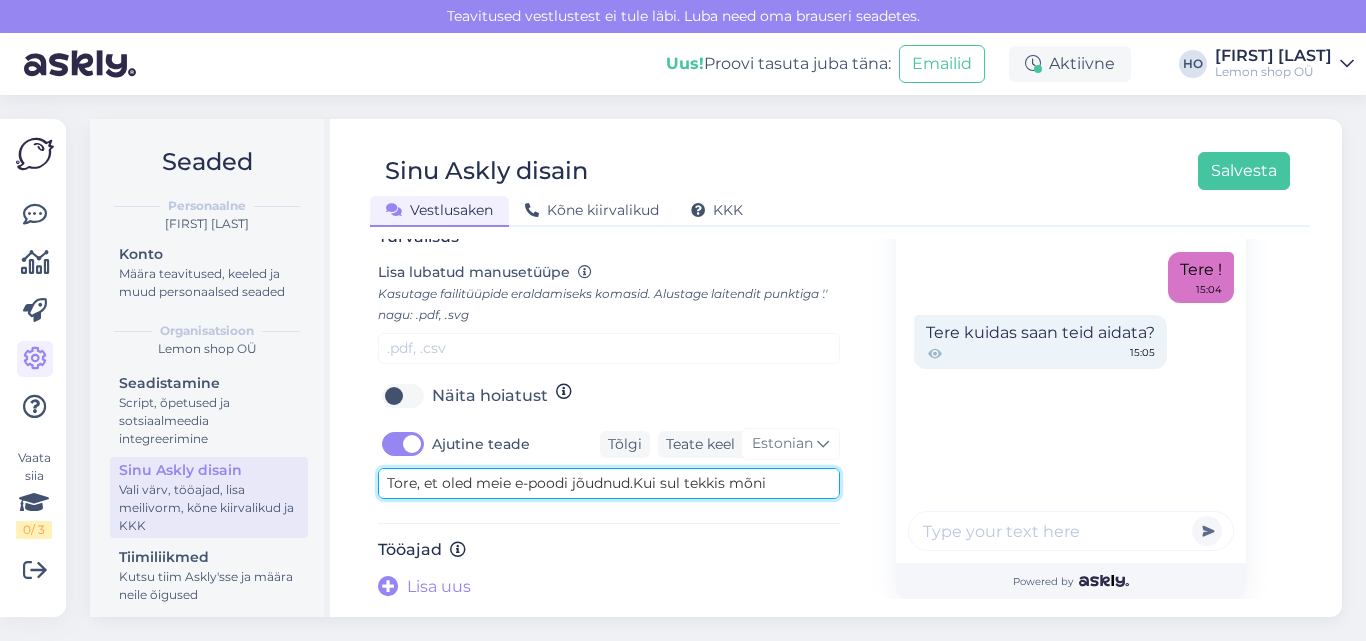 scroll, scrollTop: 40, scrollLeft: 0, axis: vertical 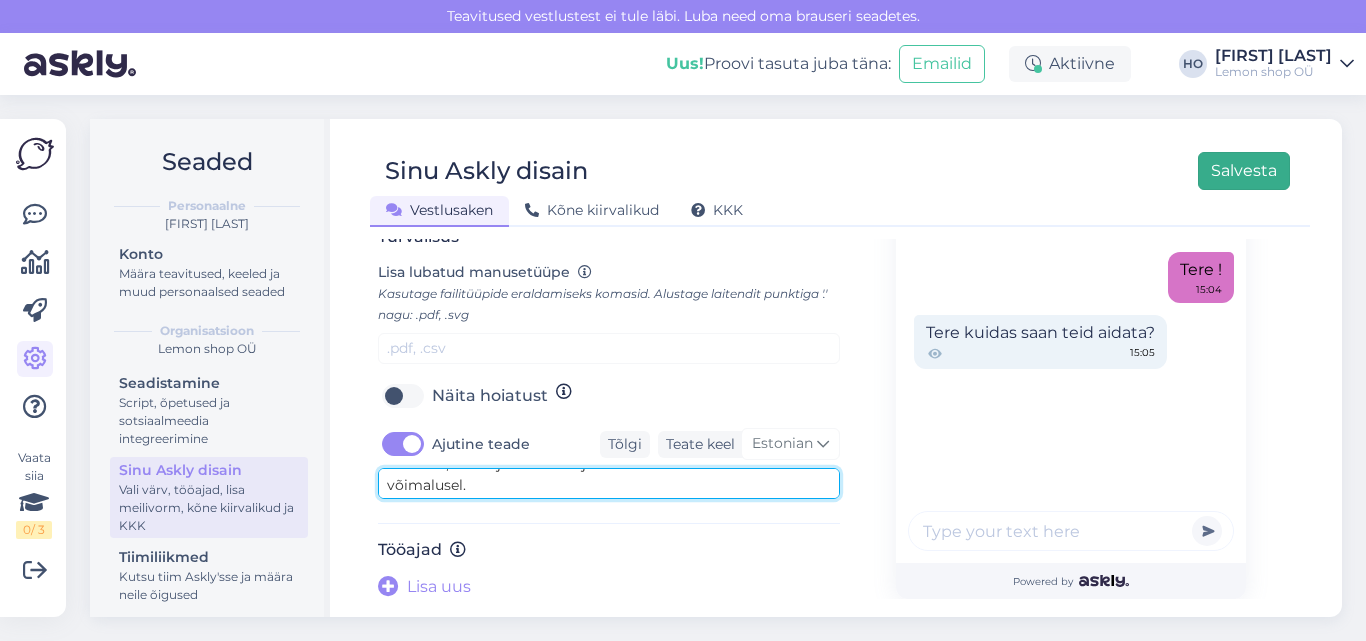 type on "Tore, et oled meie e-poodi jõudnud.Kui sul tekkis mõni küsimus, siis kirjuta see siia ja vastame sulle esimesel võimalusel." 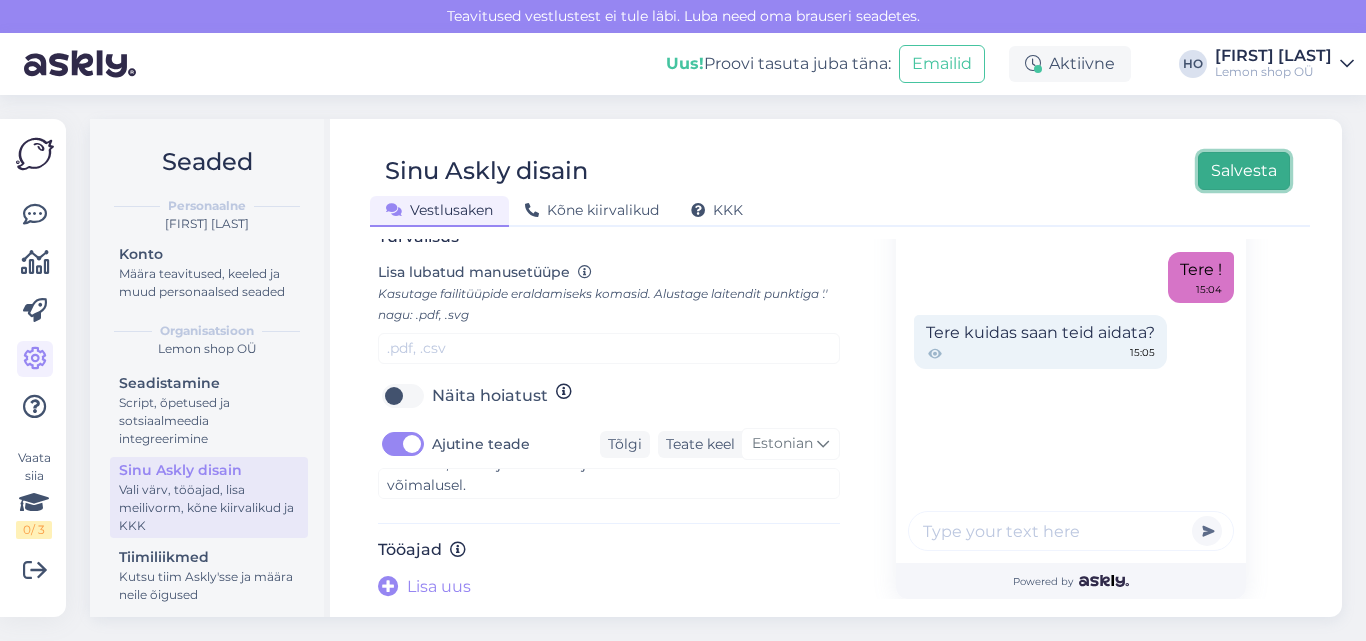 click on "Salvesta" at bounding box center [1244, 171] 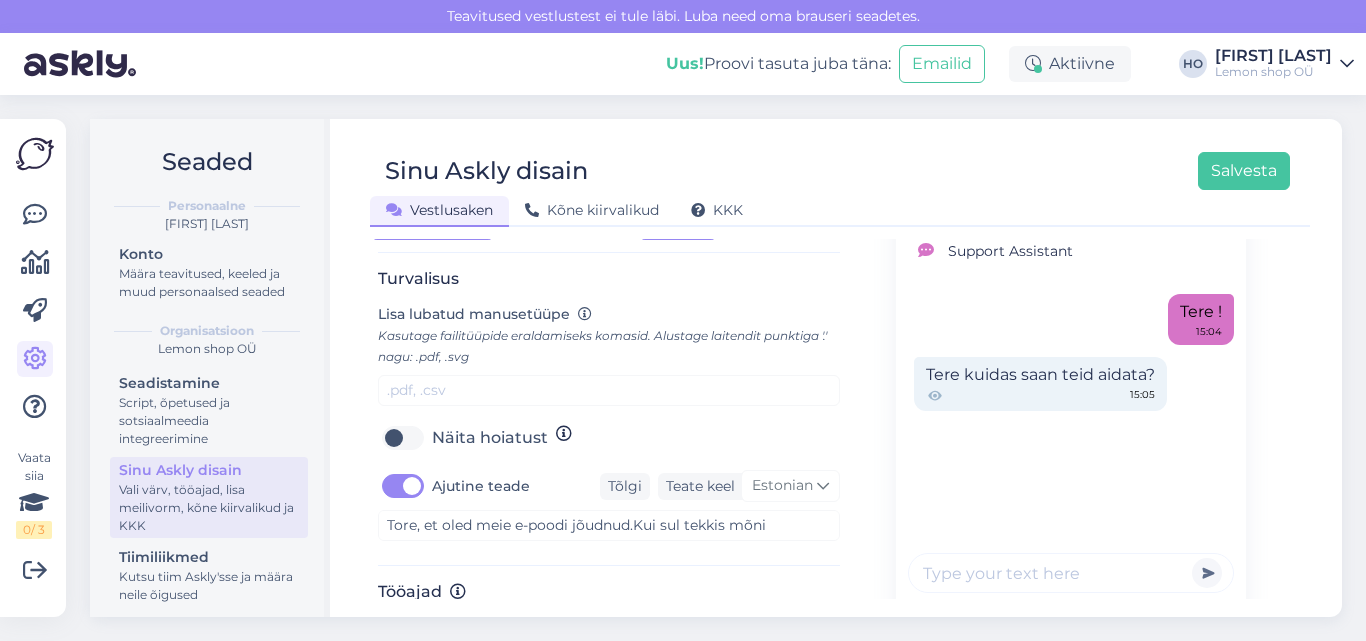 scroll, scrollTop: 842, scrollLeft: 0, axis: vertical 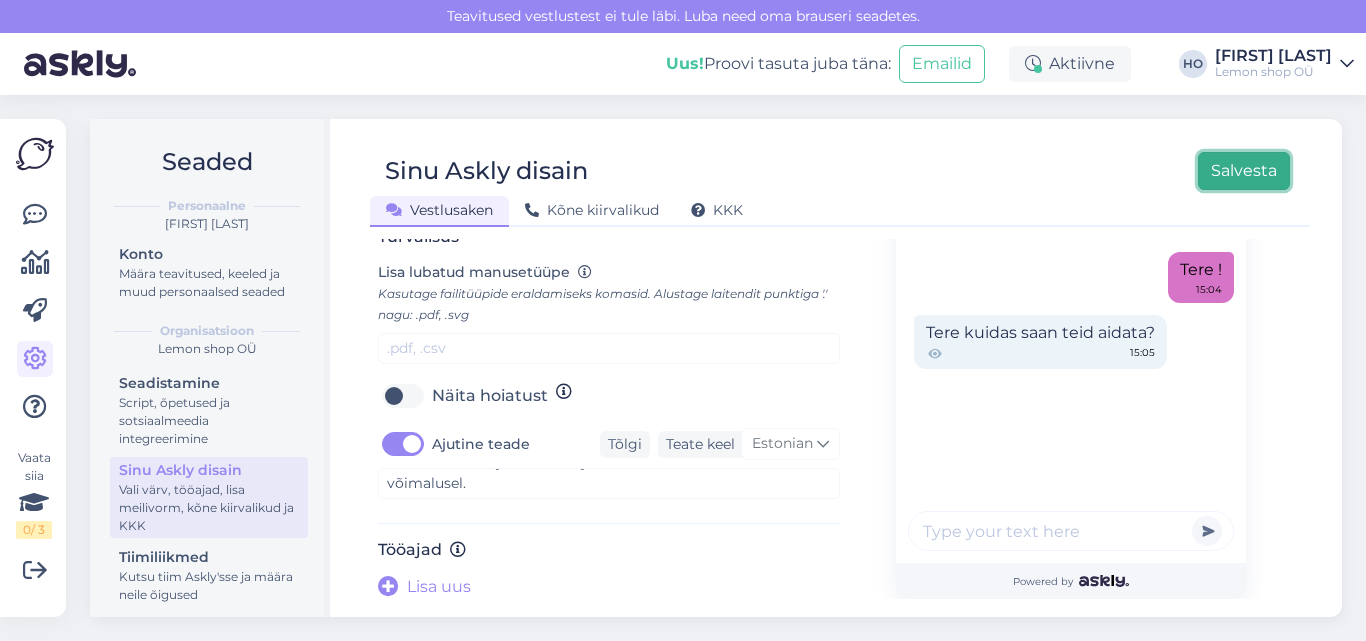 click on "Salvesta" at bounding box center (1244, 171) 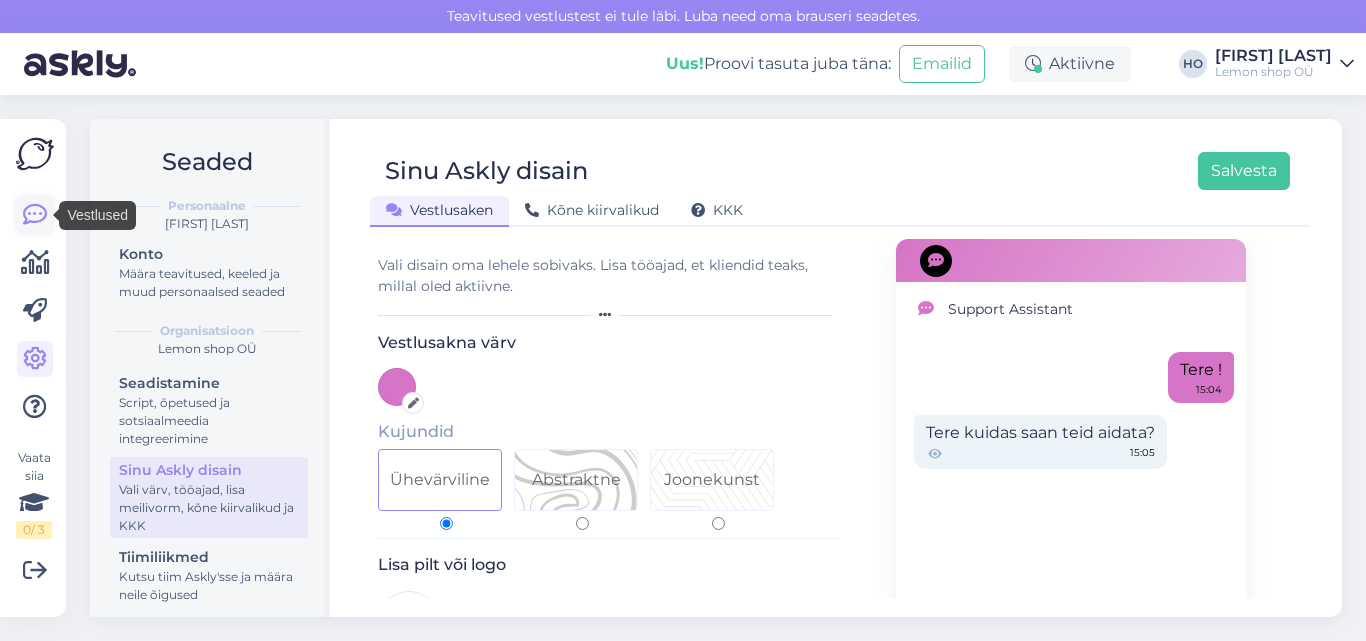 click at bounding box center [35, 215] 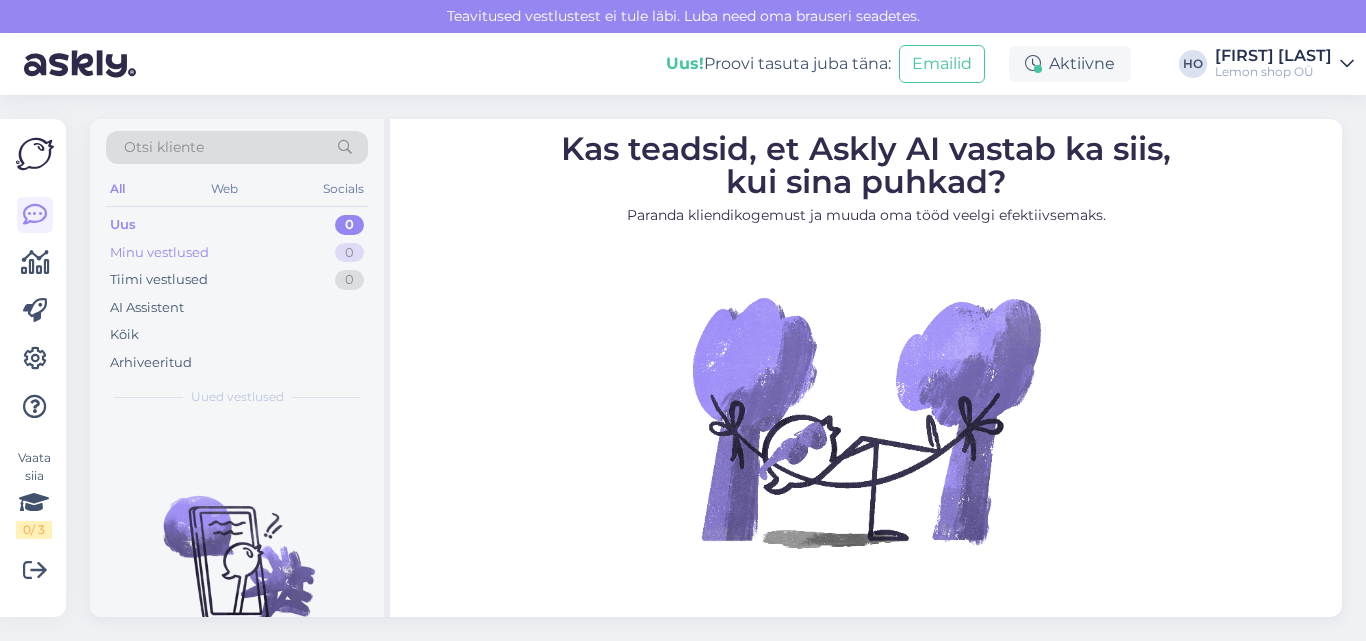 click on "Minu vestlused" at bounding box center (159, 253) 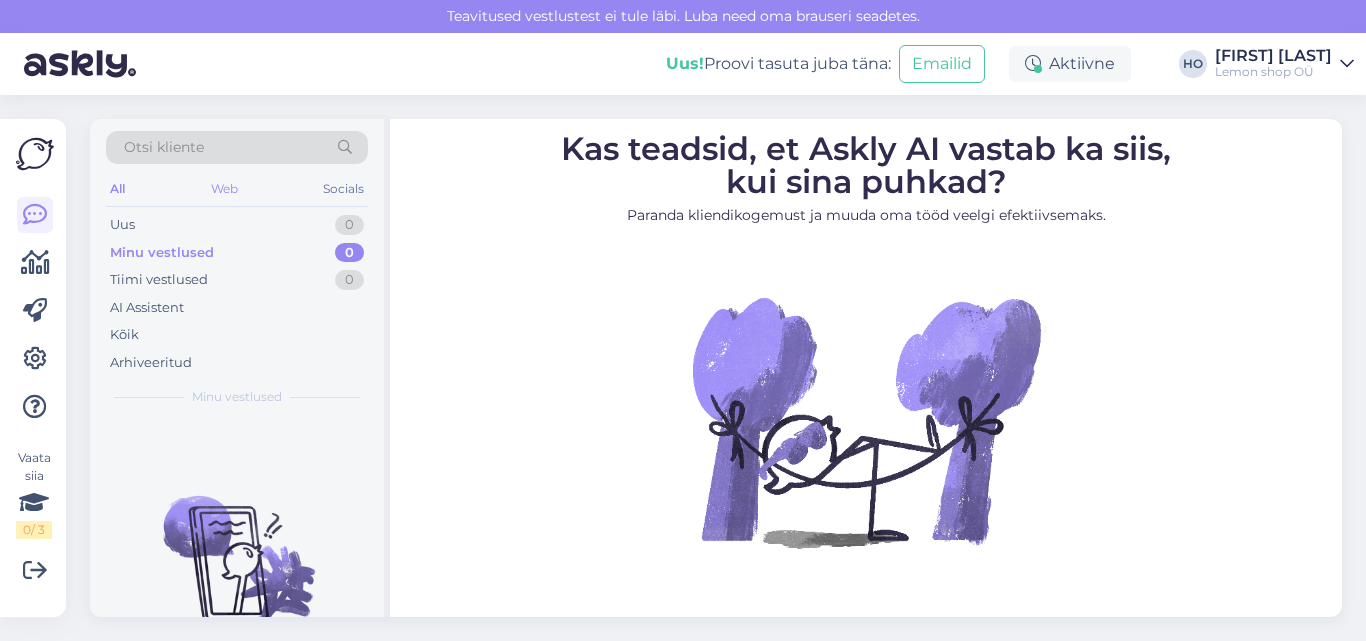 click on "Web" at bounding box center (224, 189) 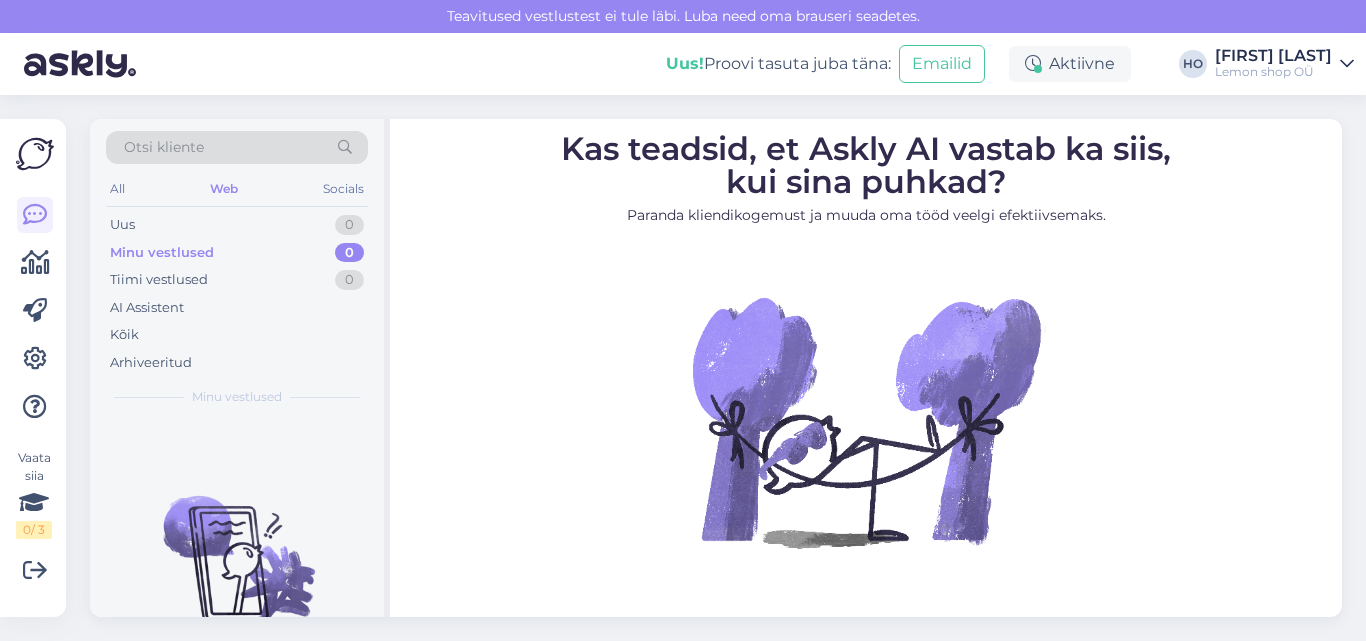 click on "Minu vestlused" at bounding box center [162, 253] 